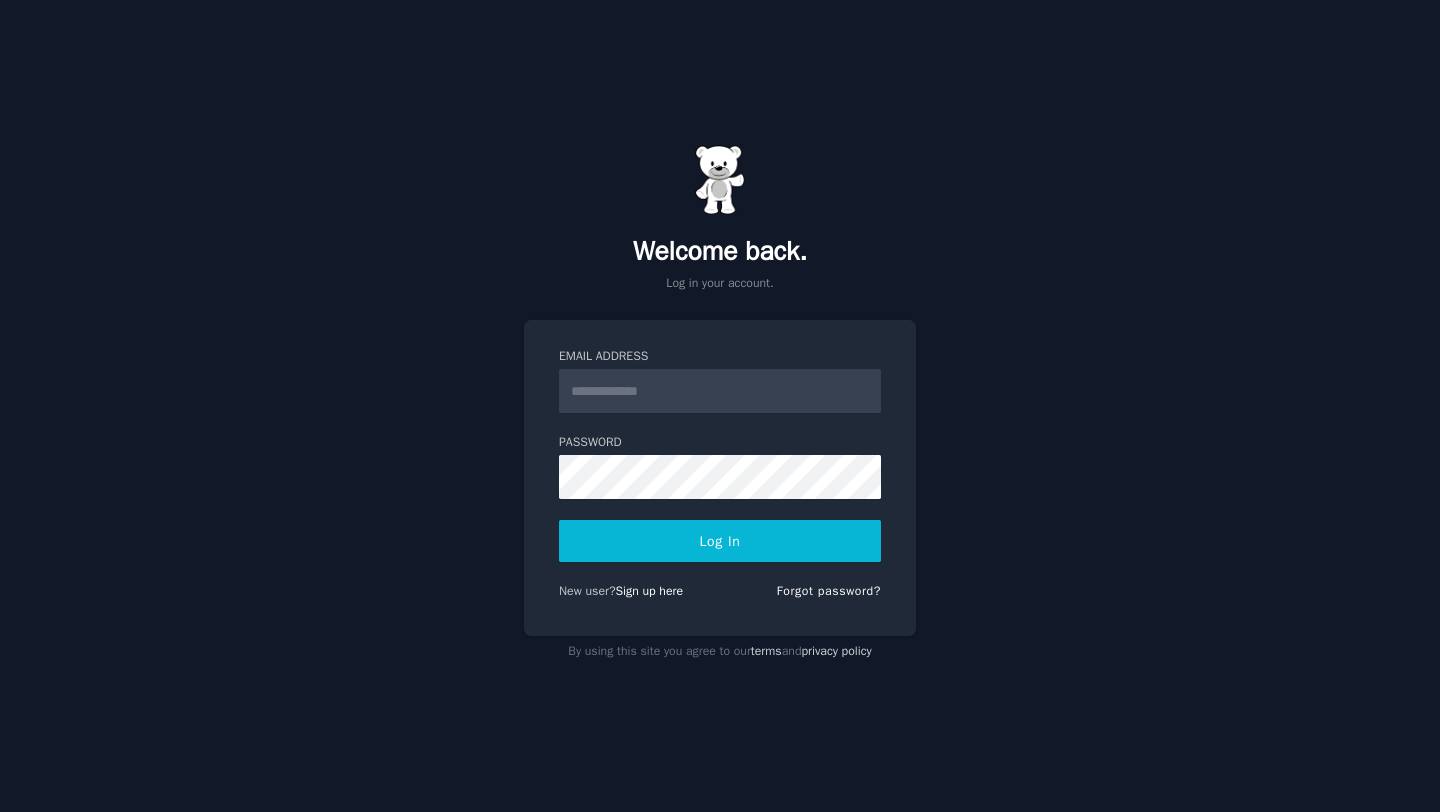 scroll, scrollTop: 0, scrollLeft: 0, axis: both 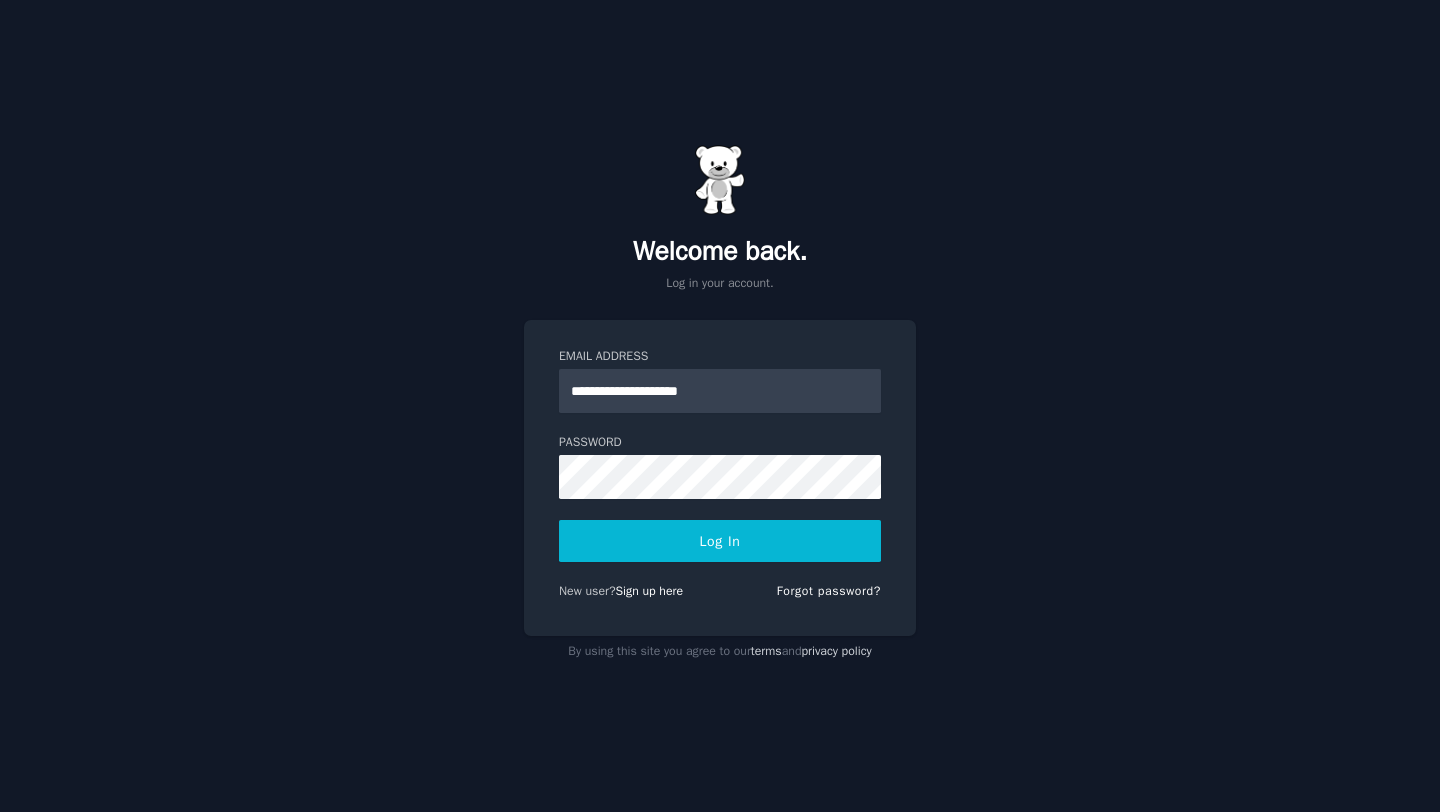 click on "Log In" at bounding box center [720, 541] 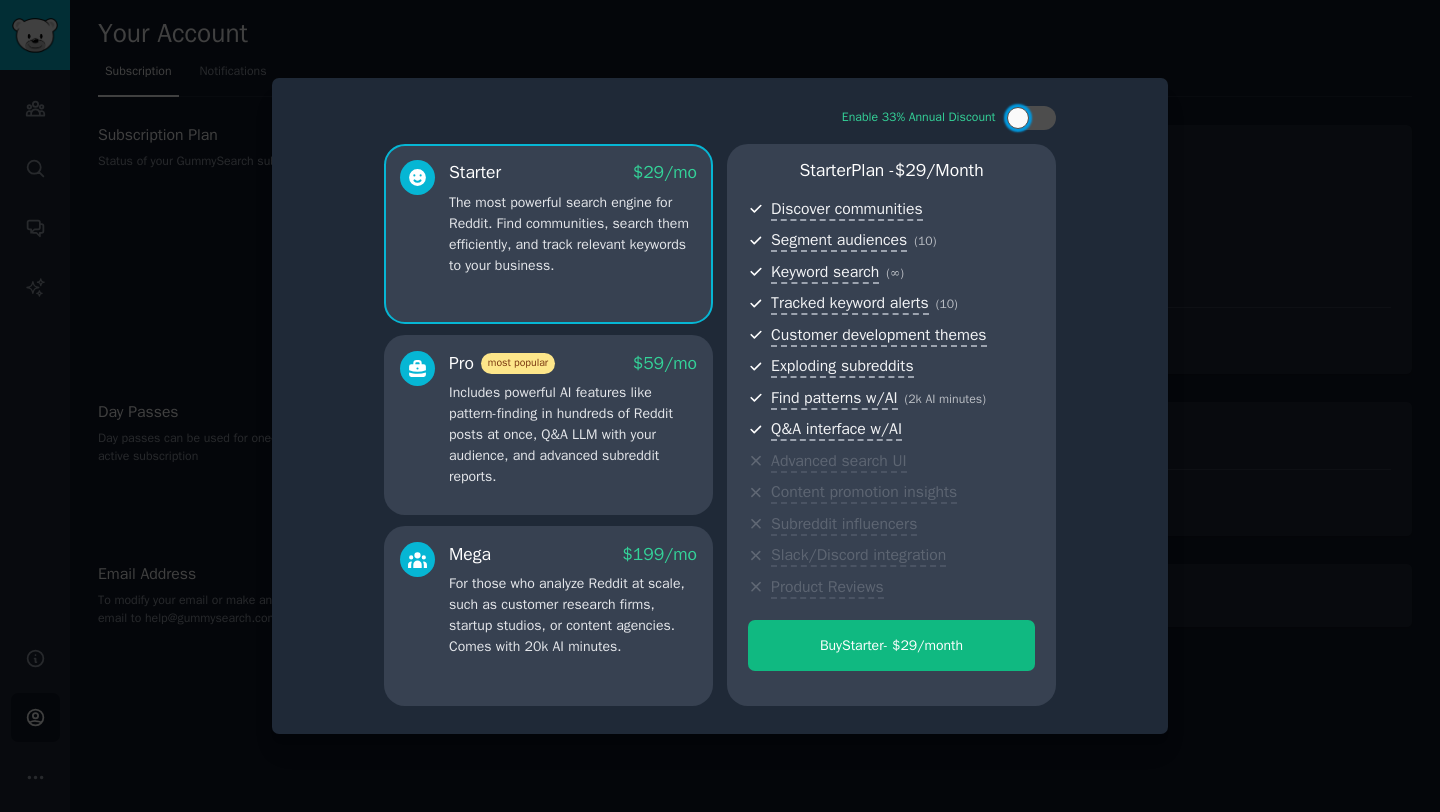 scroll, scrollTop: 0, scrollLeft: 0, axis: both 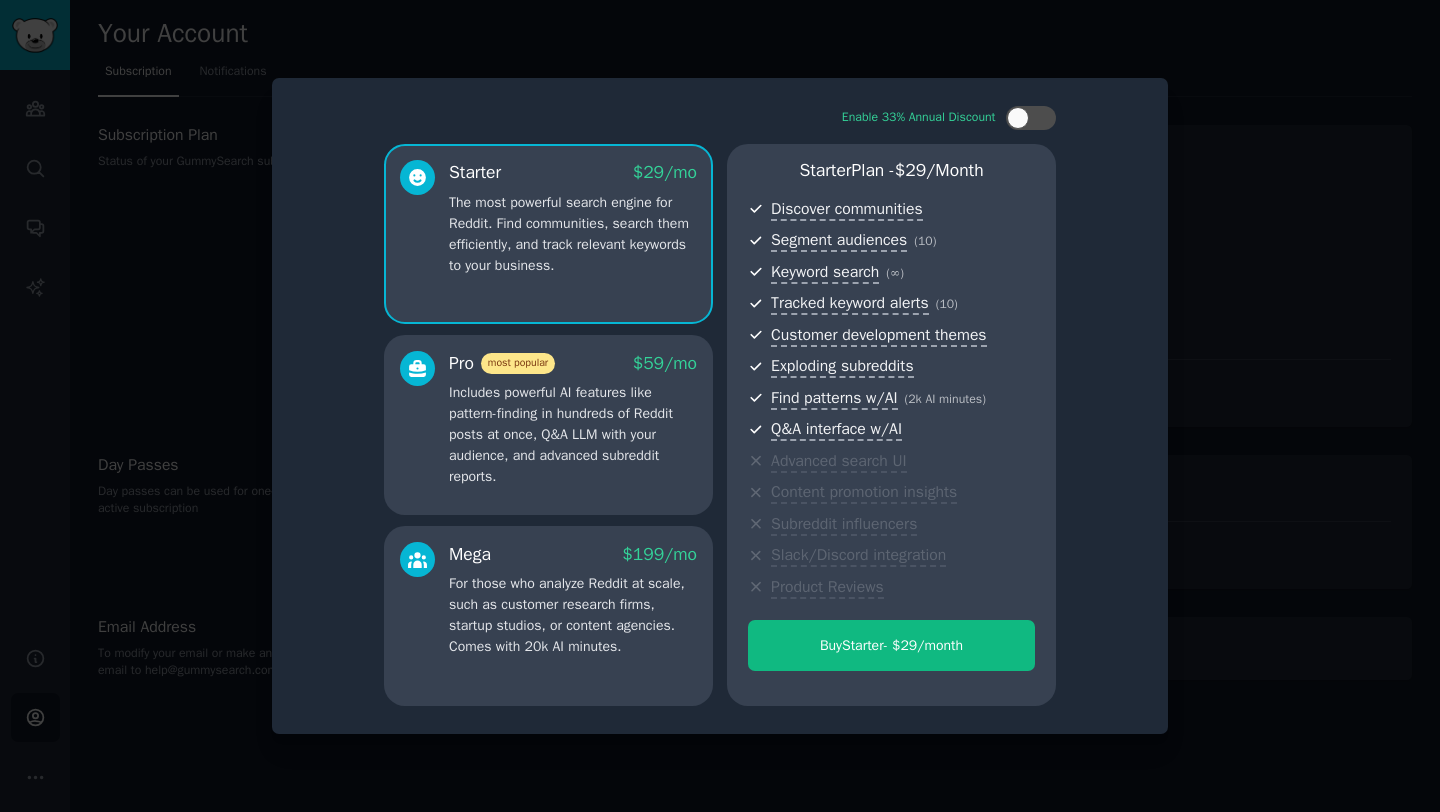 click at bounding box center (720, 406) 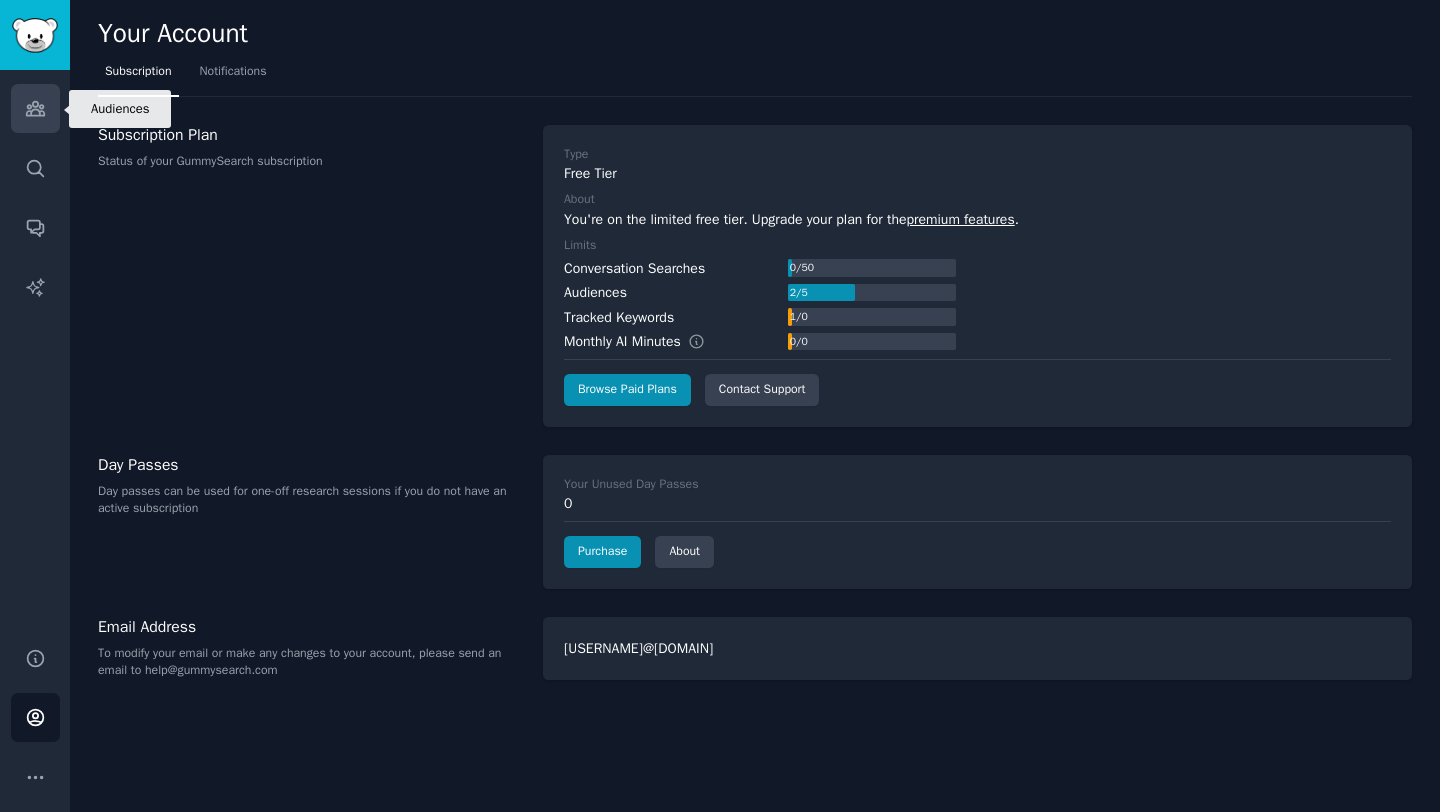 click on "Audiences" at bounding box center [35, 108] 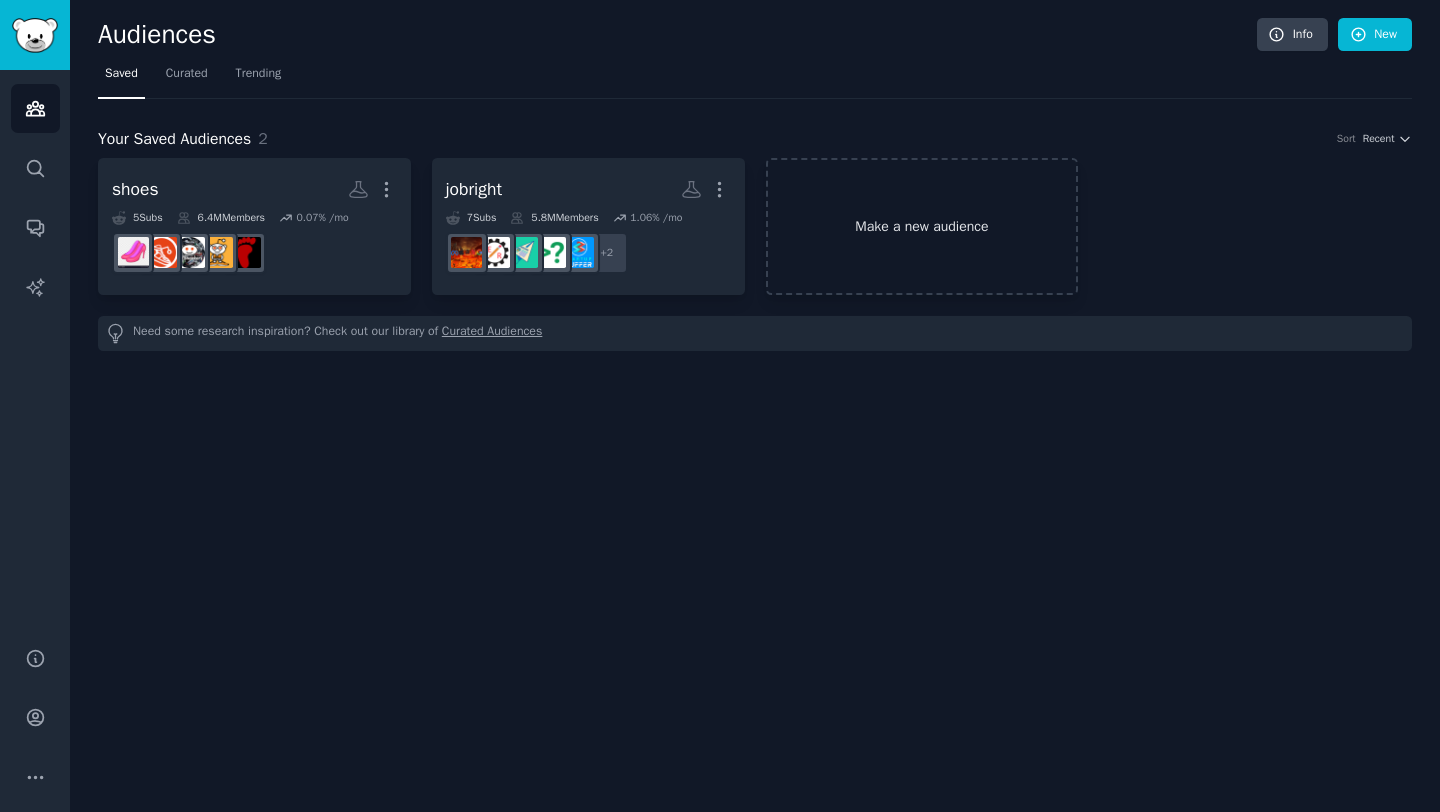 click on "Make a new audience" at bounding box center (922, 226) 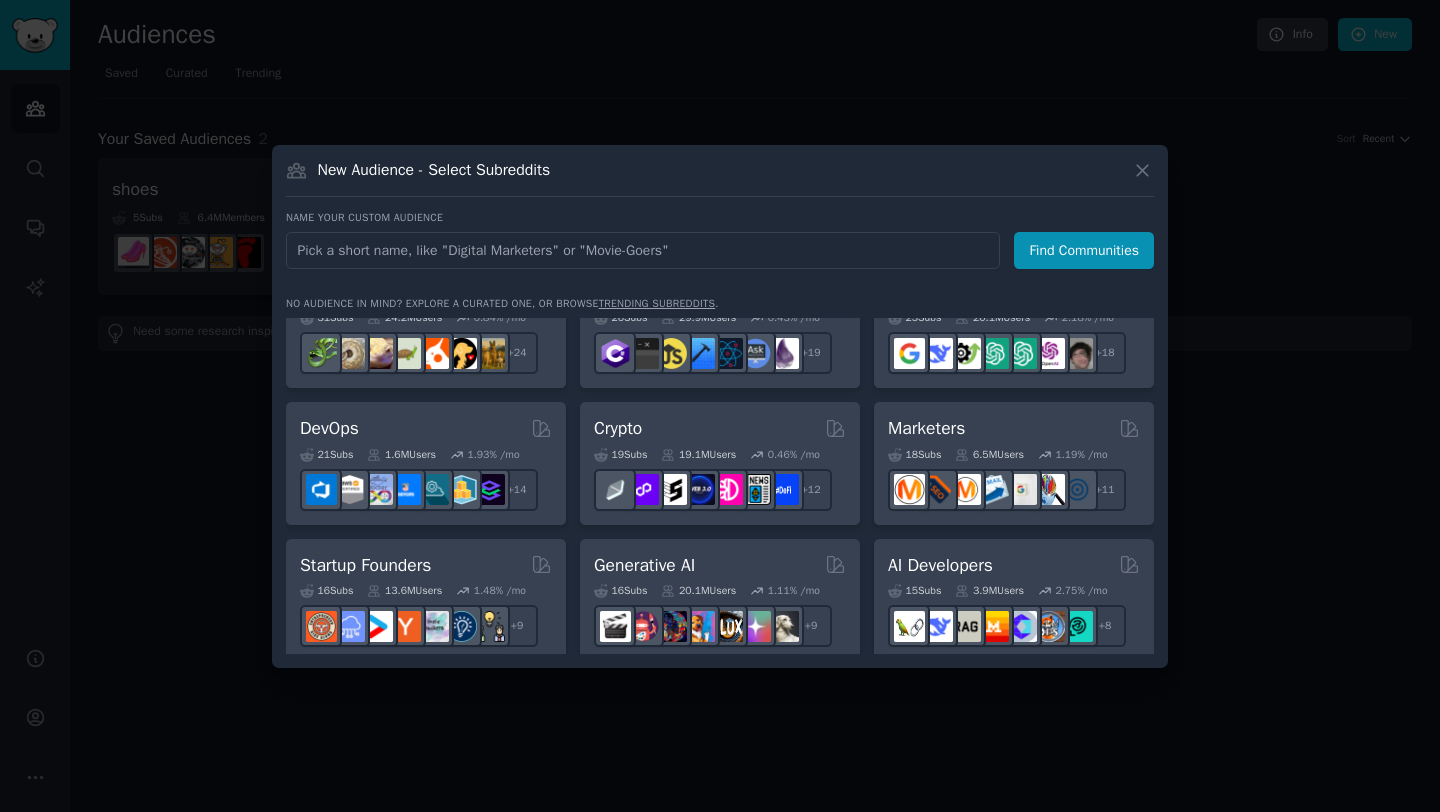 scroll, scrollTop: 0, scrollLeft: 0, axis: both 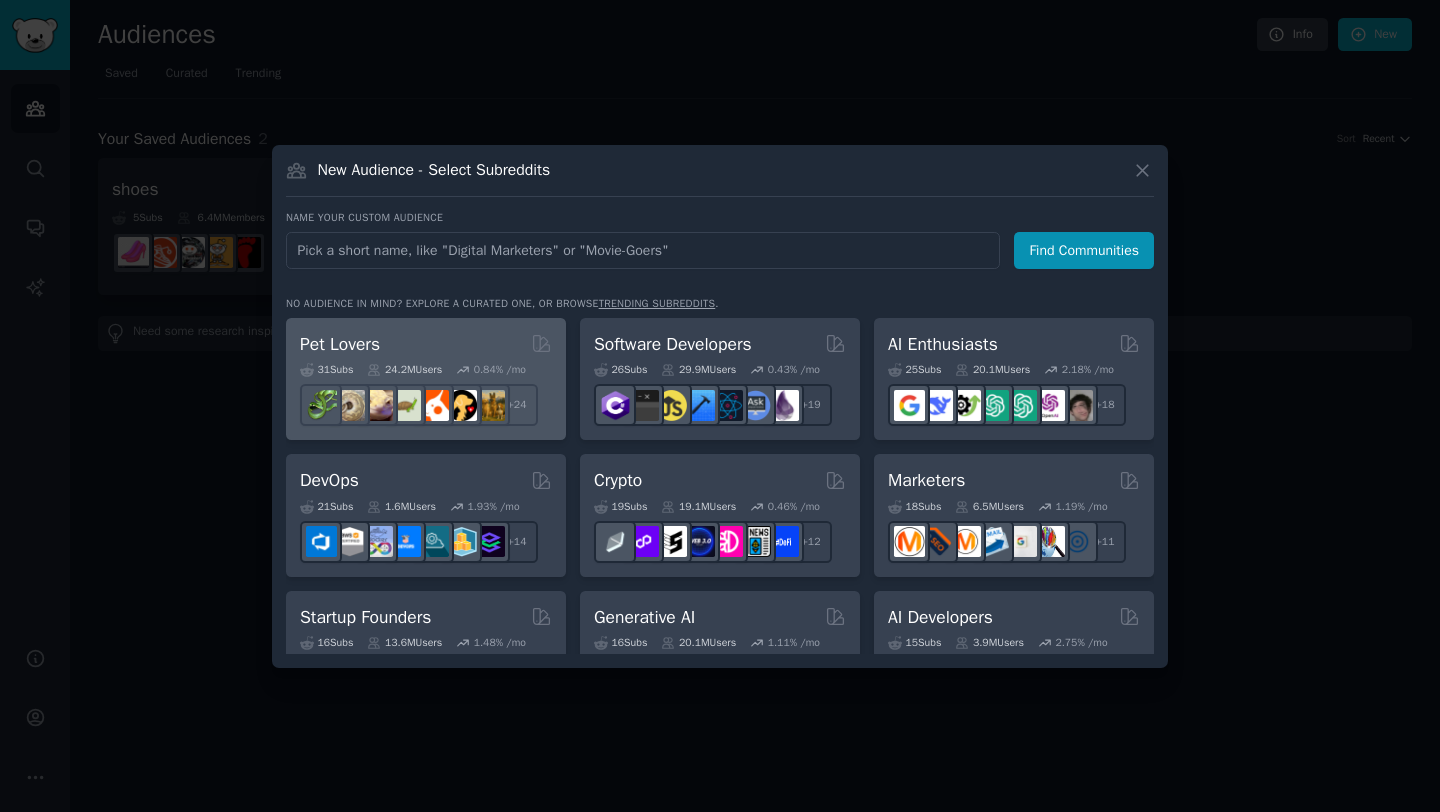 click on "Pet Lovers" at bounding box center [426, 344] 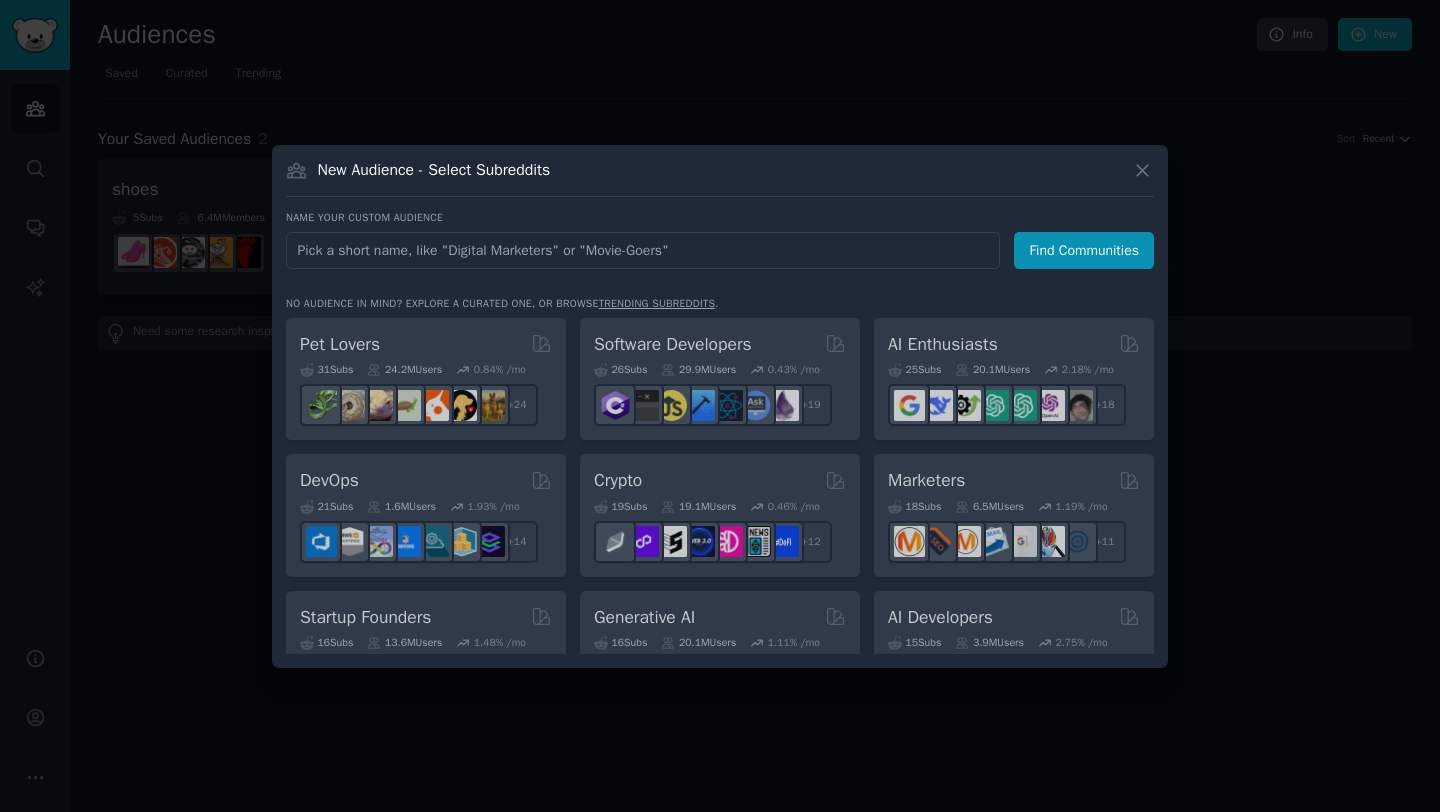 click on "Pet Lovers 31 Sub s 24.2M Users 0.84 % /mo + 24 Software Developers 26 Sub s 29.9M Users 0.43 % /mo r/AskComputerScience + 19 AI Enthusiasts 25 Sub s 20.1M Users 2.18 % /mo + 18 DevOps 21 Sub s 1.6M Users 1.93 % /mo + 14 Crypto 19 Sub s 19.1M Users 0.46 % /mo + 12 Marketers 18 Sub s 6.5M Users 1.19 % /mo + 11 Startup Founders 16 Sub s 13.6M Users 1.48 % /mo + 9 Generative AI 16 Sub s 20.1M Users 1.11 % /mo + 9 AI Developers 15 Sub s 3.9M Users 2.75 % /mo + 8 Stock Investors 15 Sub s 28.5M Users 0.65 % /mo + 8 Video Editors 15 Sub s 2.4M Users 1.92 % /mo + 8 Designers 13 Sub s 9.8M Users 0.22 % /mo + 6 Data Scientists 13 Sub s 7.6M Users 0.59 % /mo + 6 Fitness Enthusiasts 12 Sub s 31.1M Users 0.16 % /mo r/workout + 5 Gardeners 11 Sub s 13.6M Users 1.09 % /mo + 4 Photographers 11 Sub s 10.8M Users 0.65 % /mo + 4 Gaming 11 Sub s 53.0M Users 0.25 % /mo + 4 NFT Collectors 10 Sub s 3.4M Users -0.05 % /mo + 3 Ecommerce 10 Sub s 1.8M Users 1.52 % /mo + 3 SEOs 10 Sub s 668k 1.94" at bounding box center [720, 486] 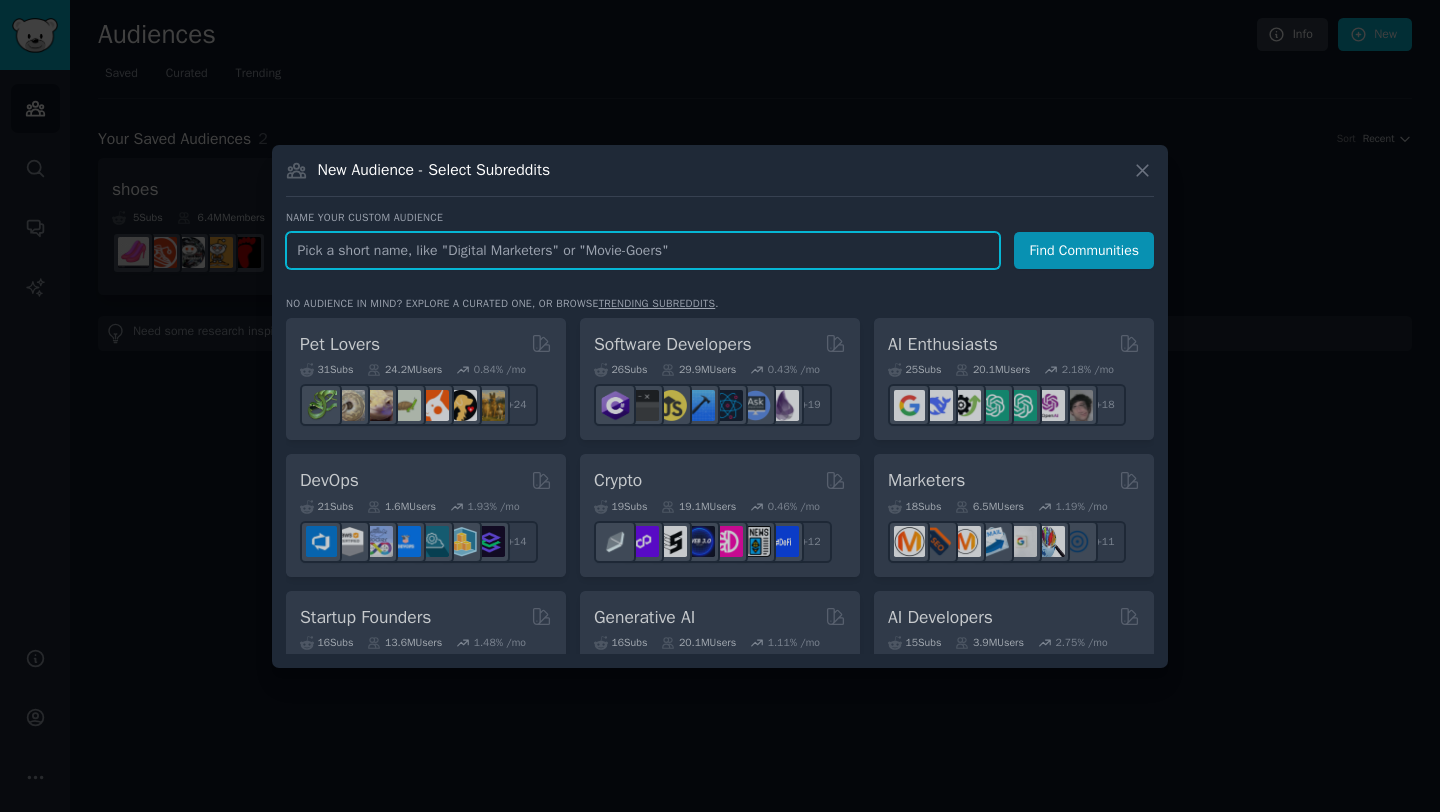 click at bounding box center (643, 250) 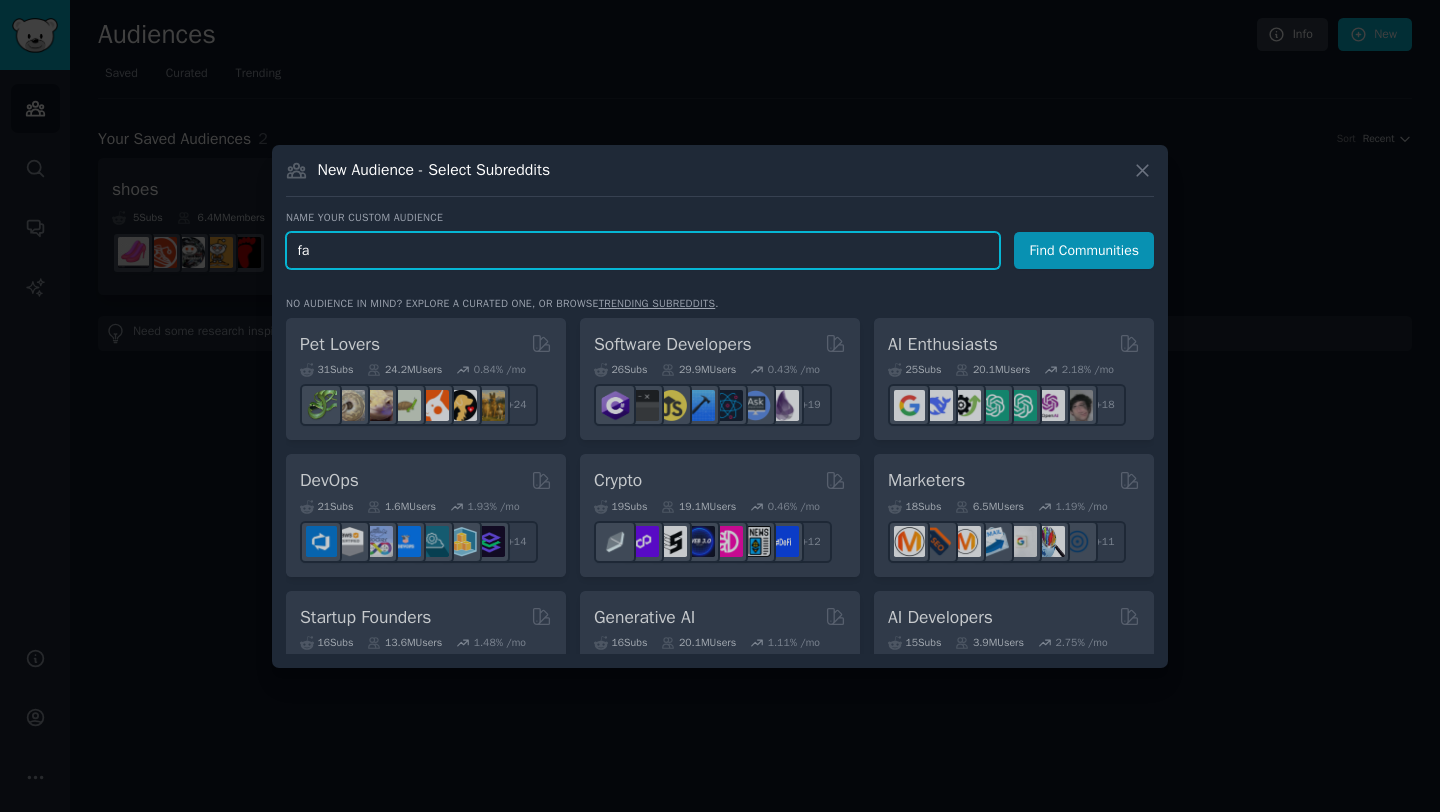 type on "f" 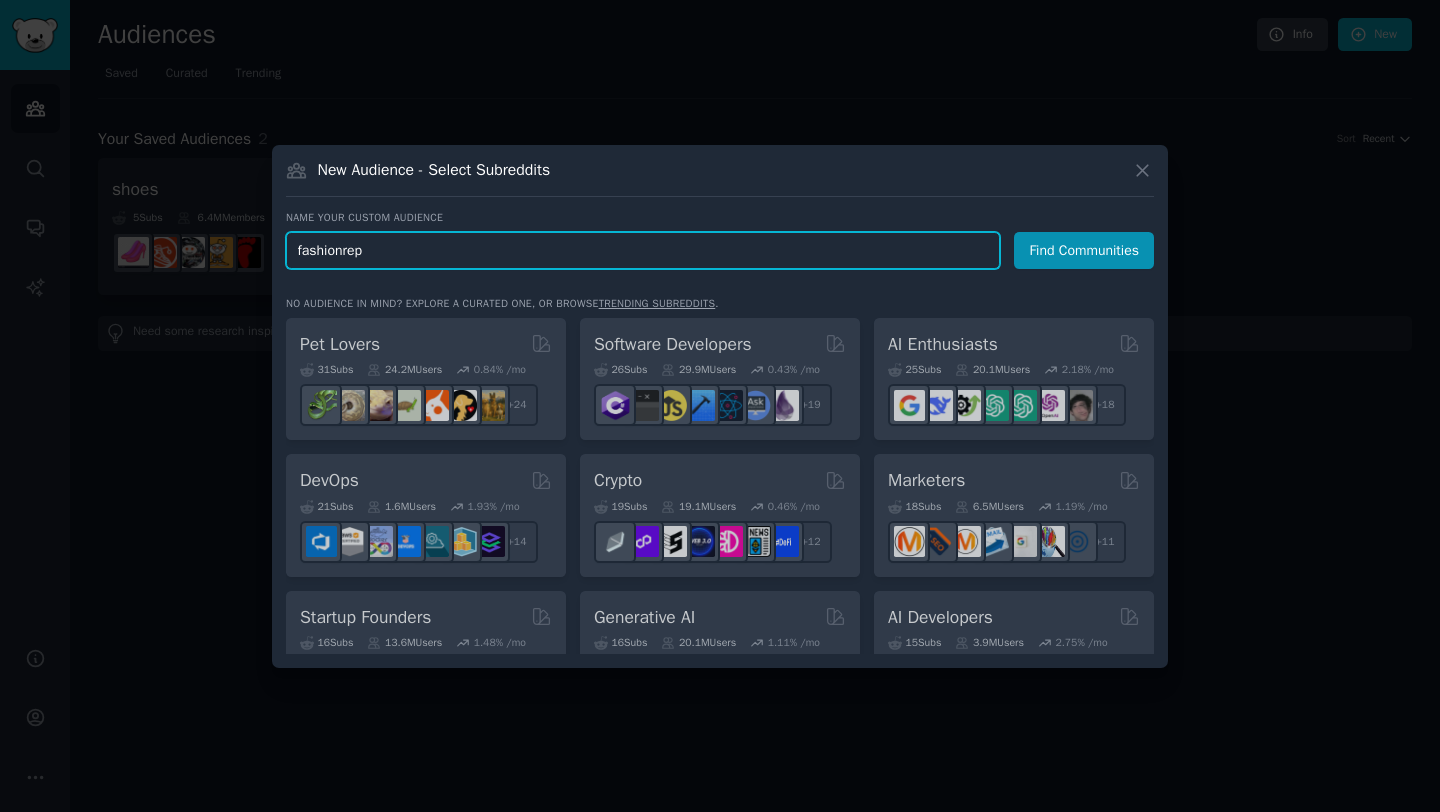 type on "fashionreps" 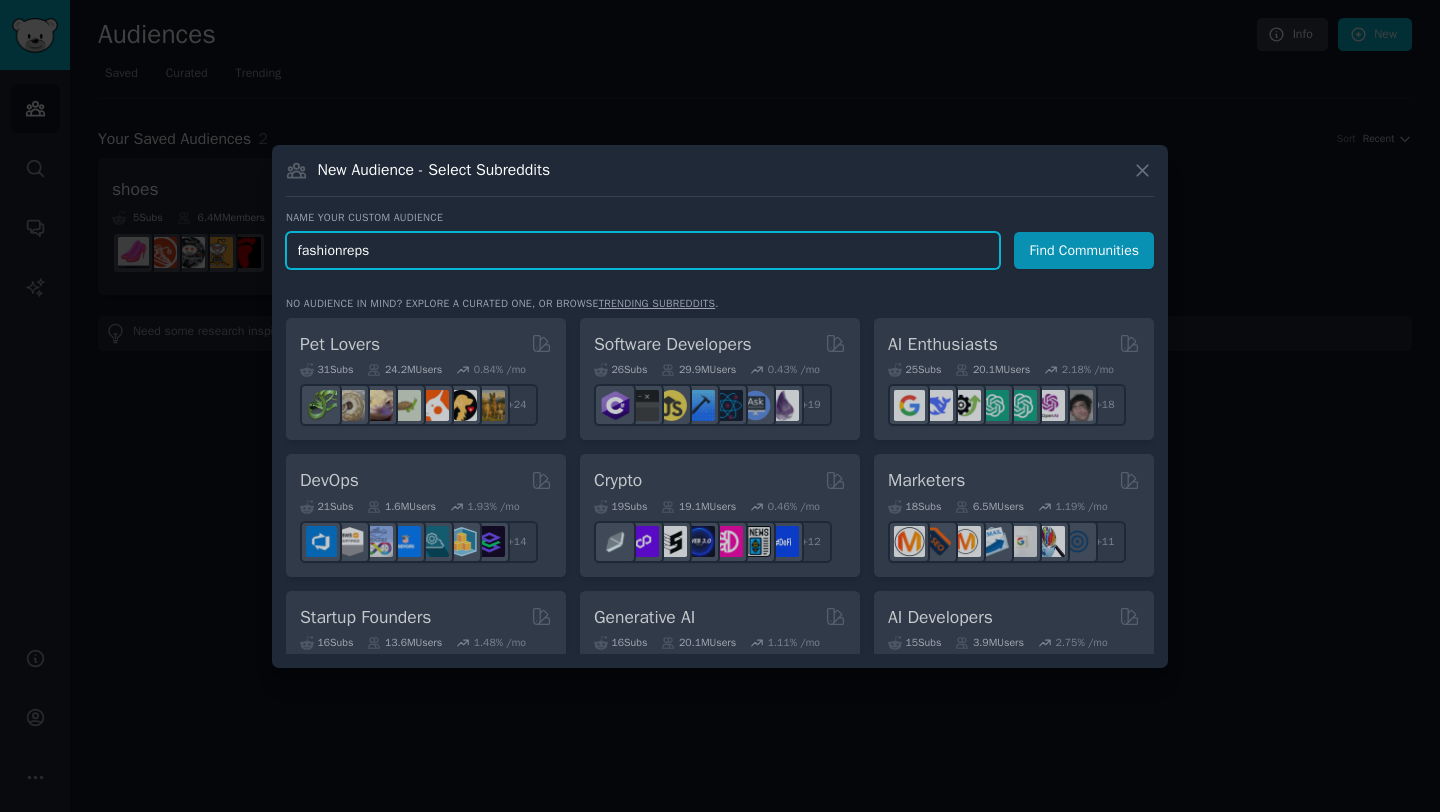 click on "Find Communities" at bounding box center [1084, 250] 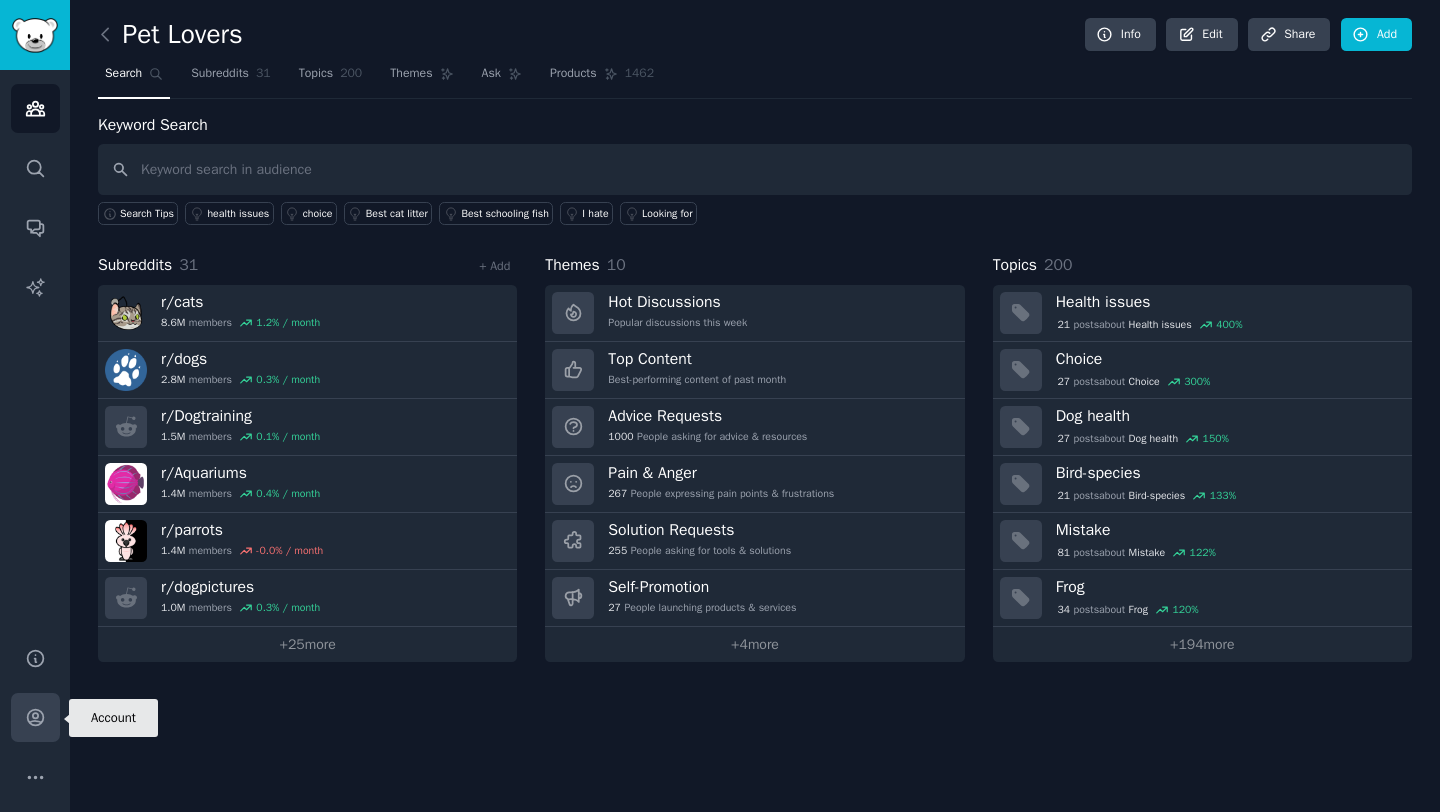 click 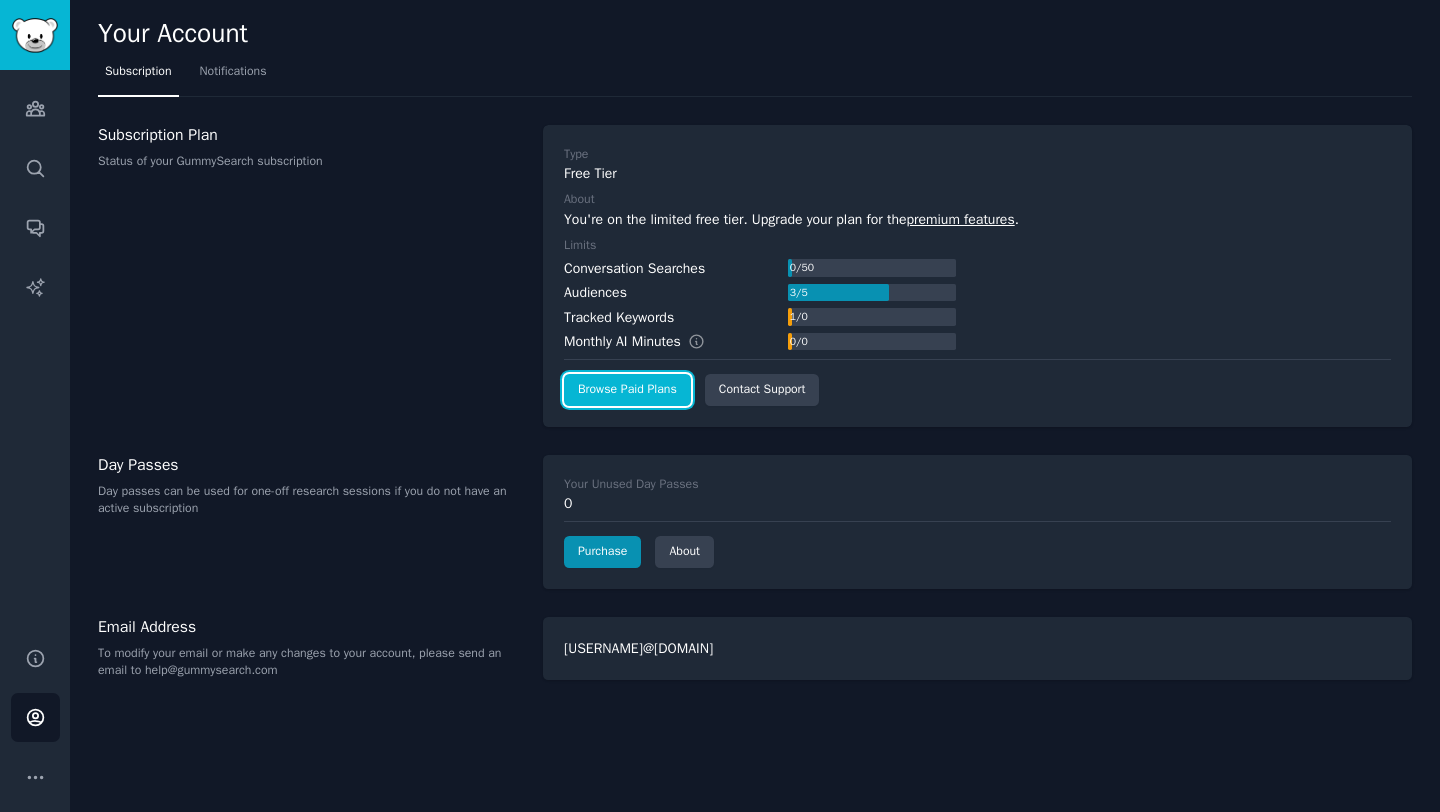 click on "Browse Paid Plans" at bounding box center [627, 390] 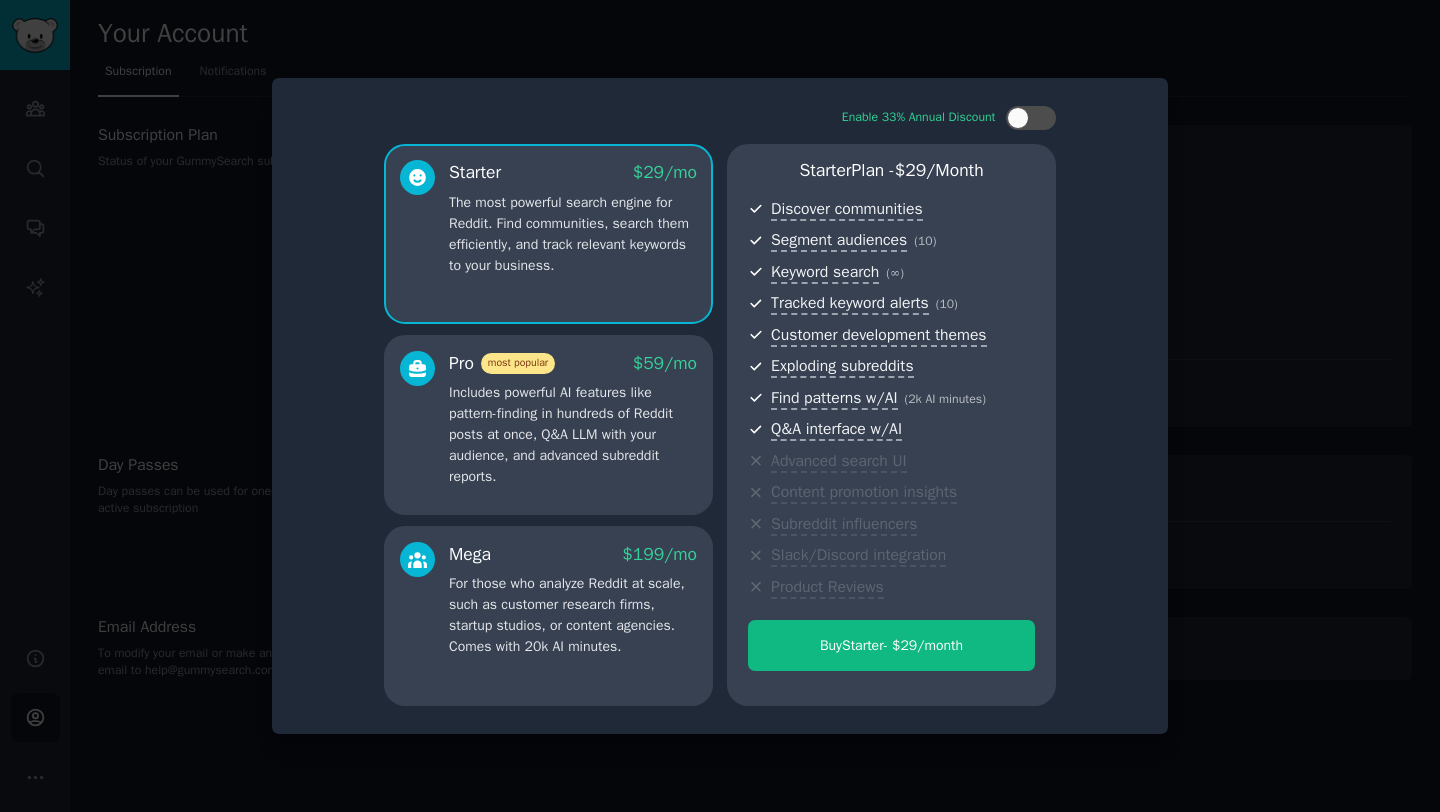 click on "Pro most popular $ 59 /mo Includes powerful AI features like pattern-finding in hundreds of Reddit posts at once, Q&A LLM with your audience, and advanced subreddit reports." at bounding box center [573, 419] 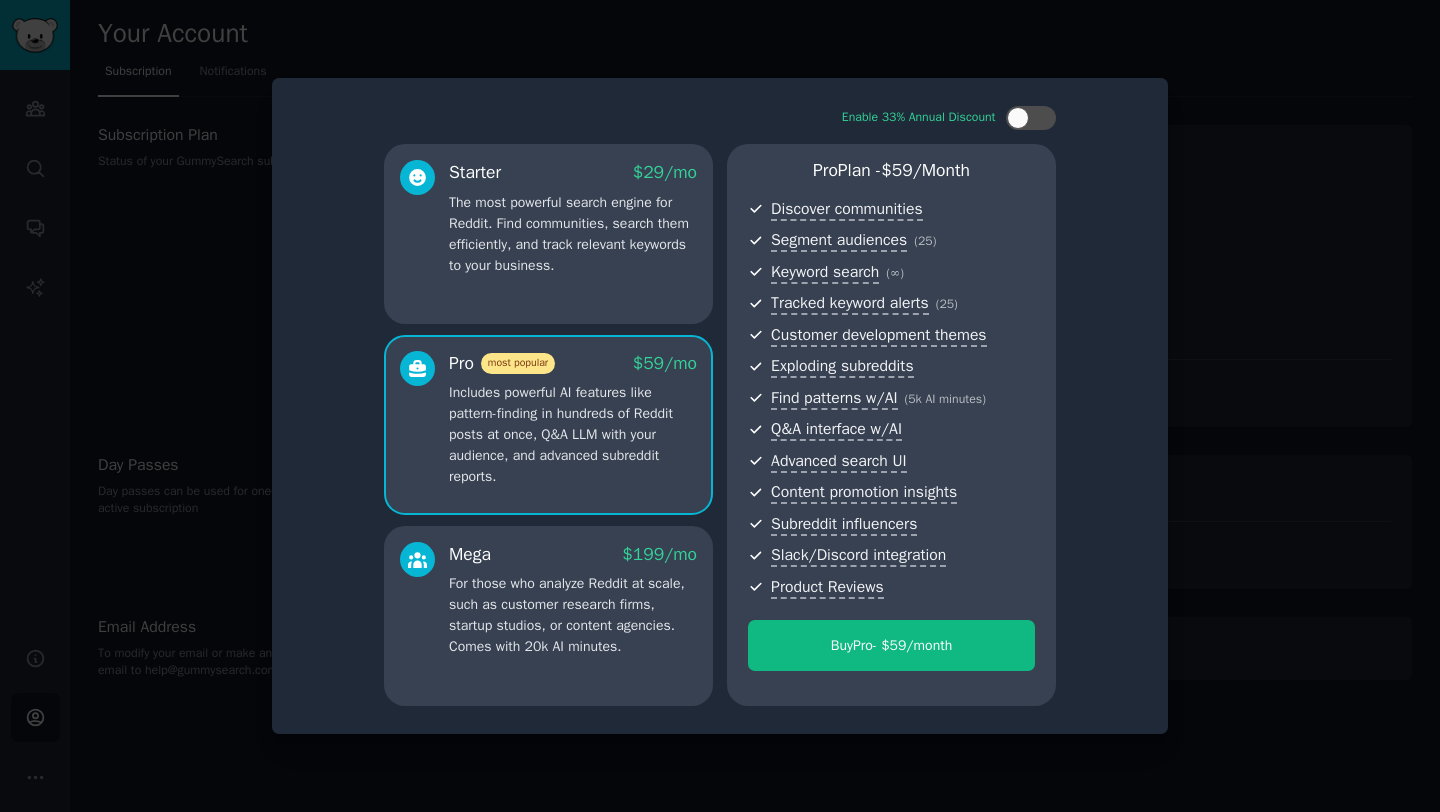 click on "Starter $ 29 /mo The most powerful search engine for Reddit. Find communities, search them efficiently, and track relevant keywords to your business." at bounding box center (548, 234) 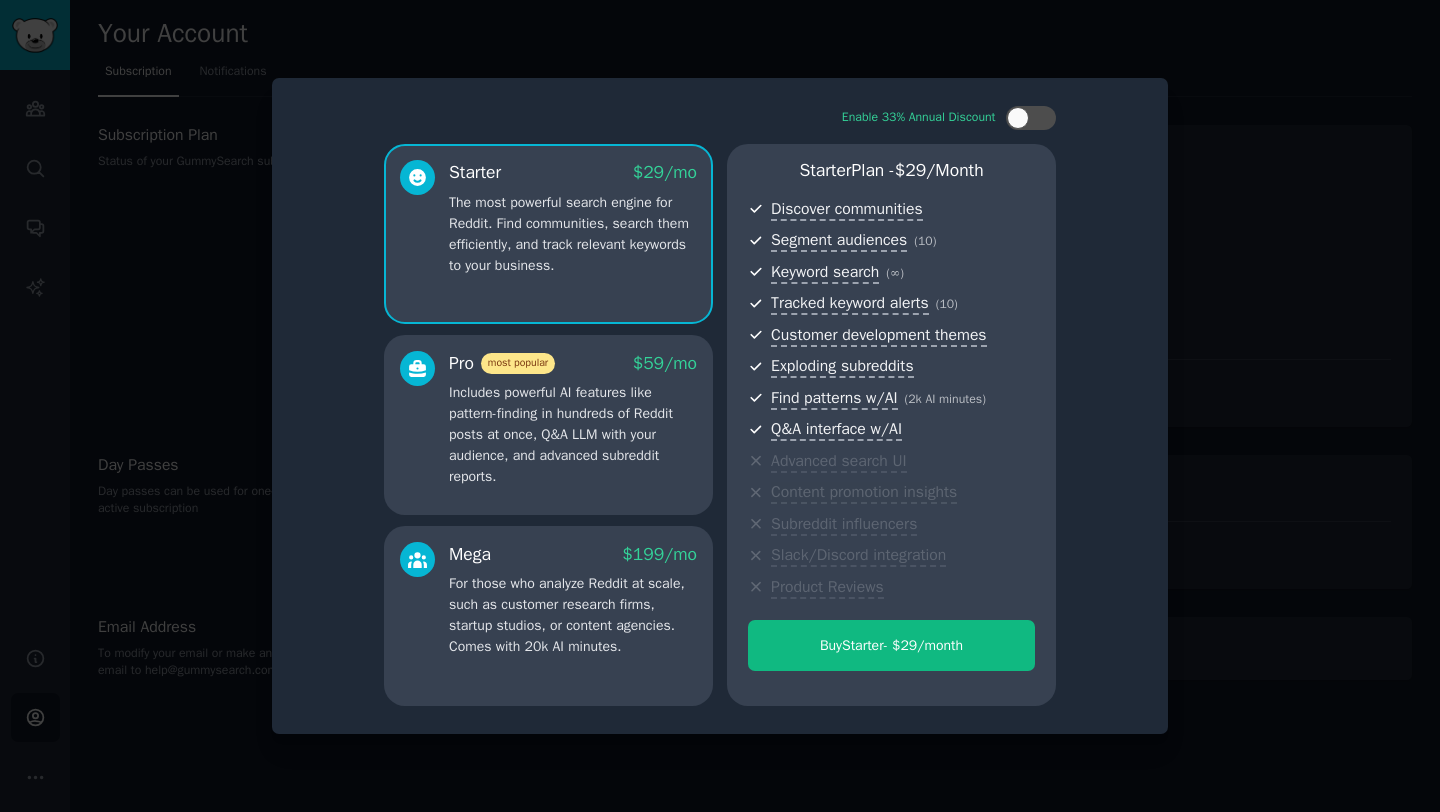 click on "Pro most popular $ 59 /mo Includes powerful AI features like pattern-finding in hundreds of Reddit posts at once, Q&A LLM with your audience, and advanced subreddit reports." at bounding box center [573, 419] 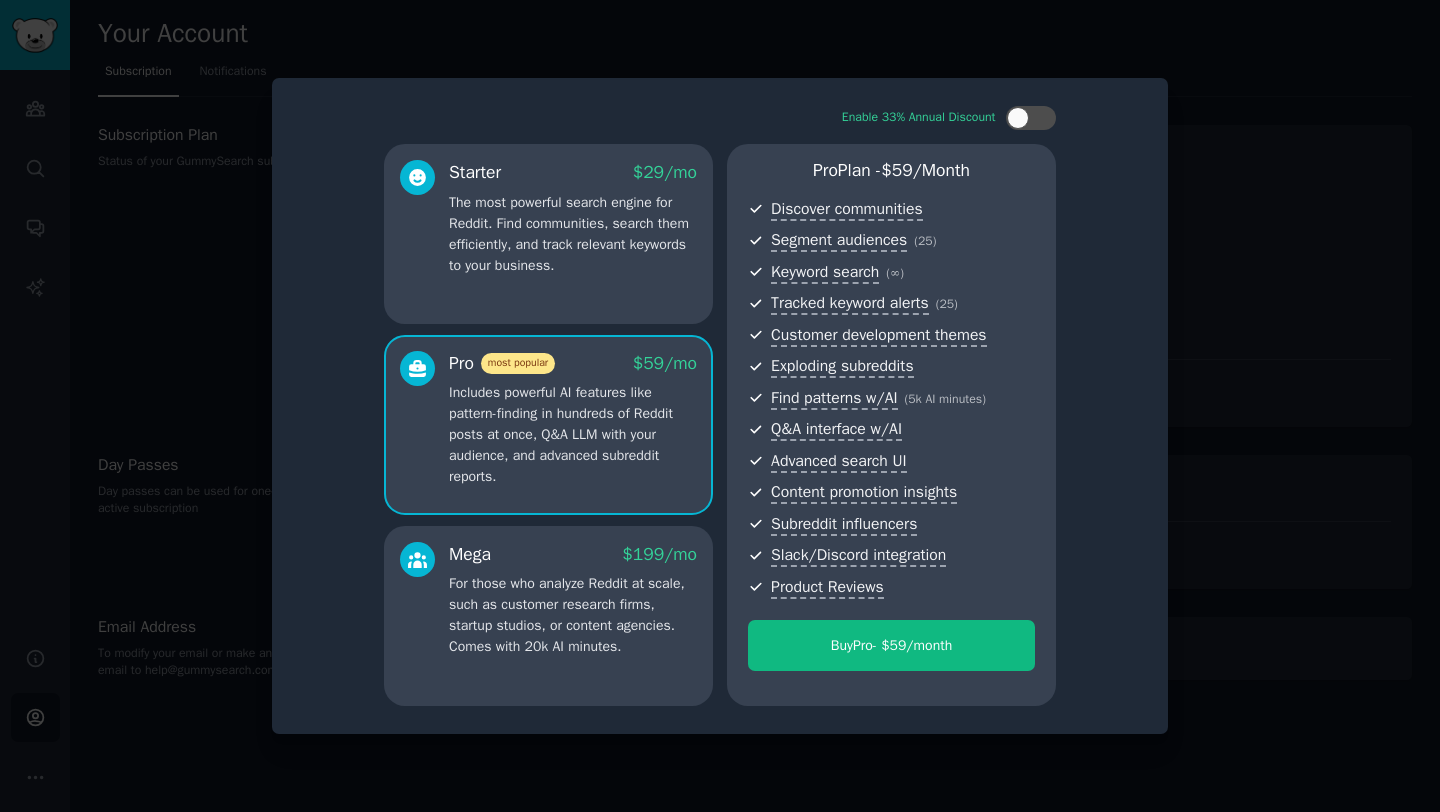 click on "The most powerful search engine for Reddit. Find communities, search them efficiently, and track relevant keywords to your business." at bounding box center [573, 234] 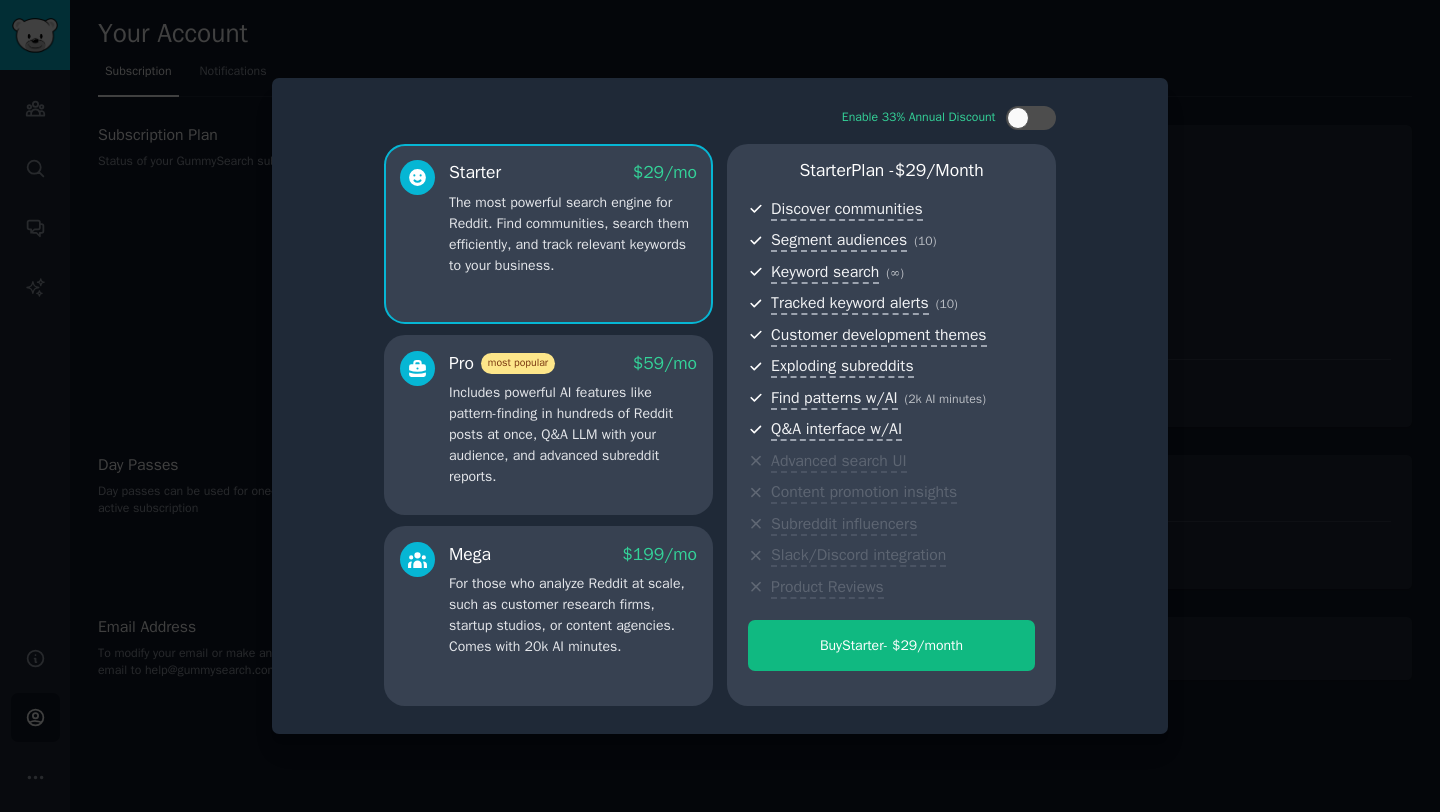 click at bounding box center (720, 406) 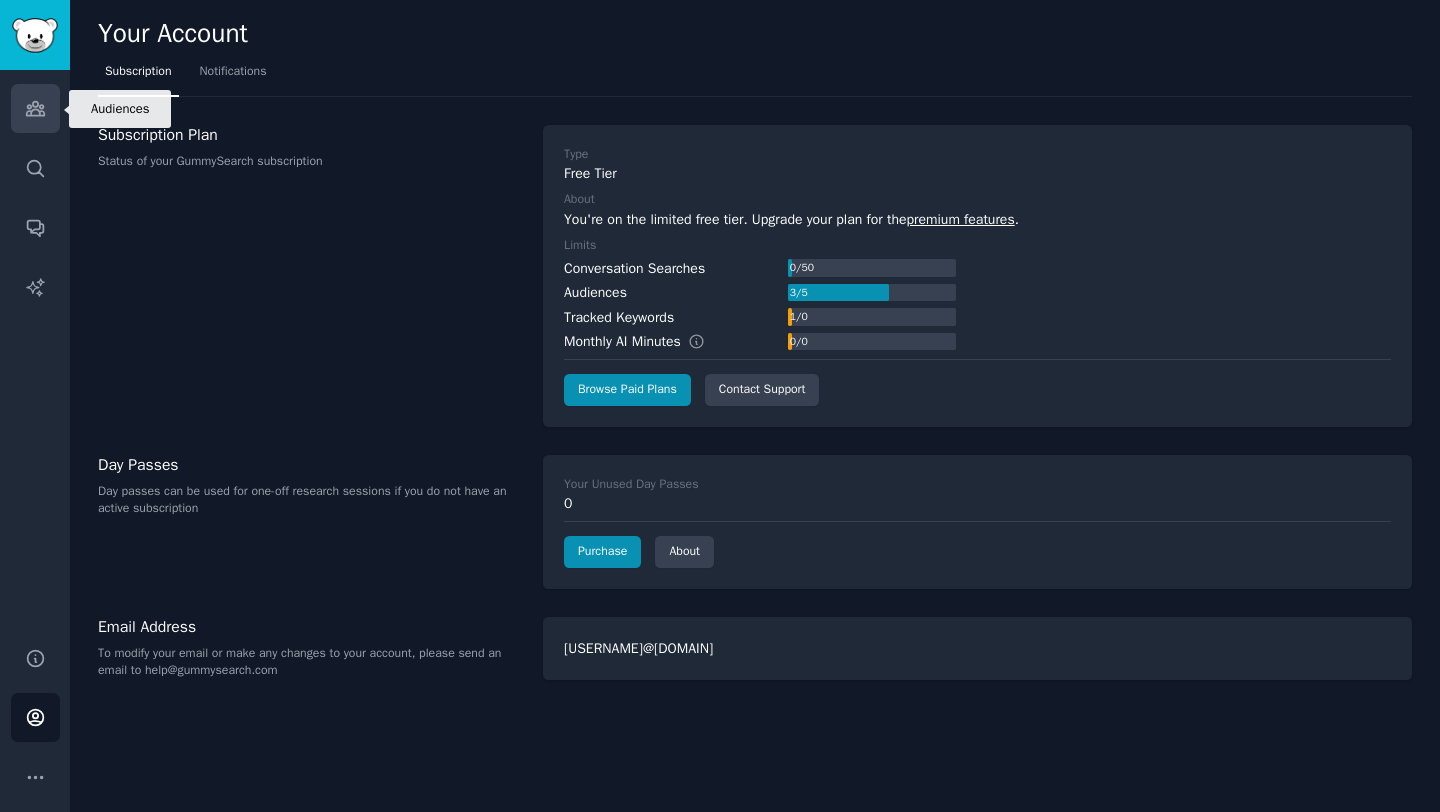 click 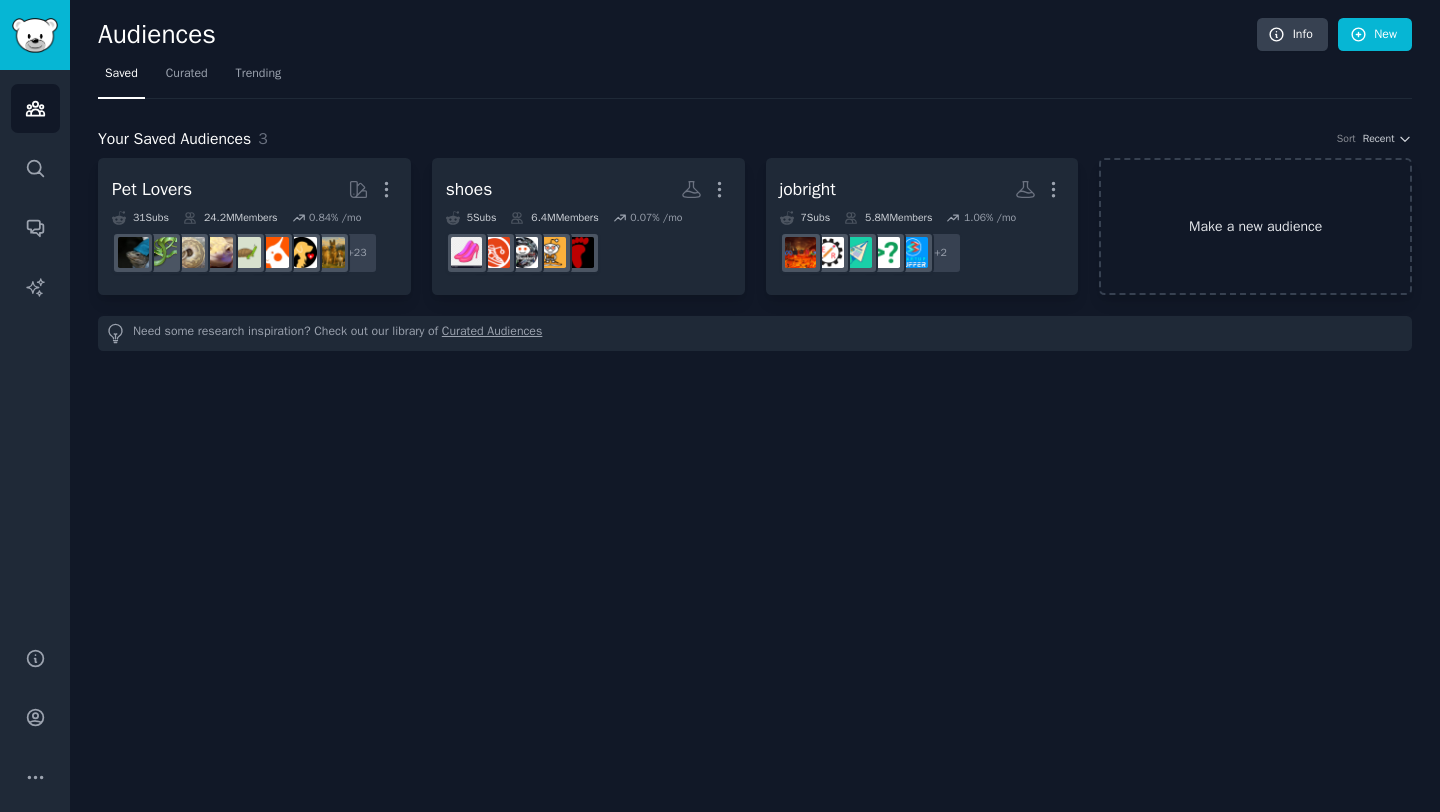 click on "Make a new audience" at bounding box center (1255, 226) 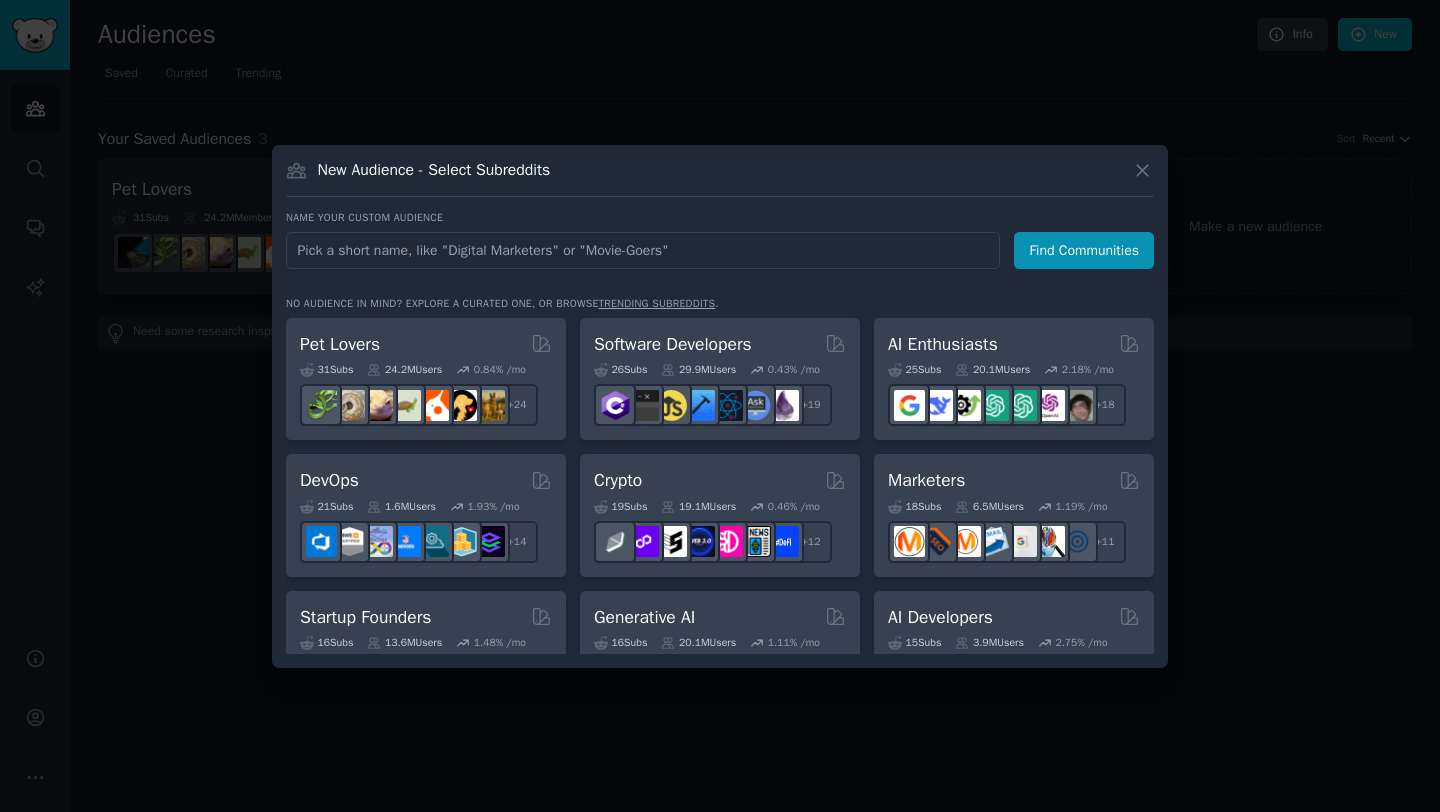 click at bounding box center (643, 250) 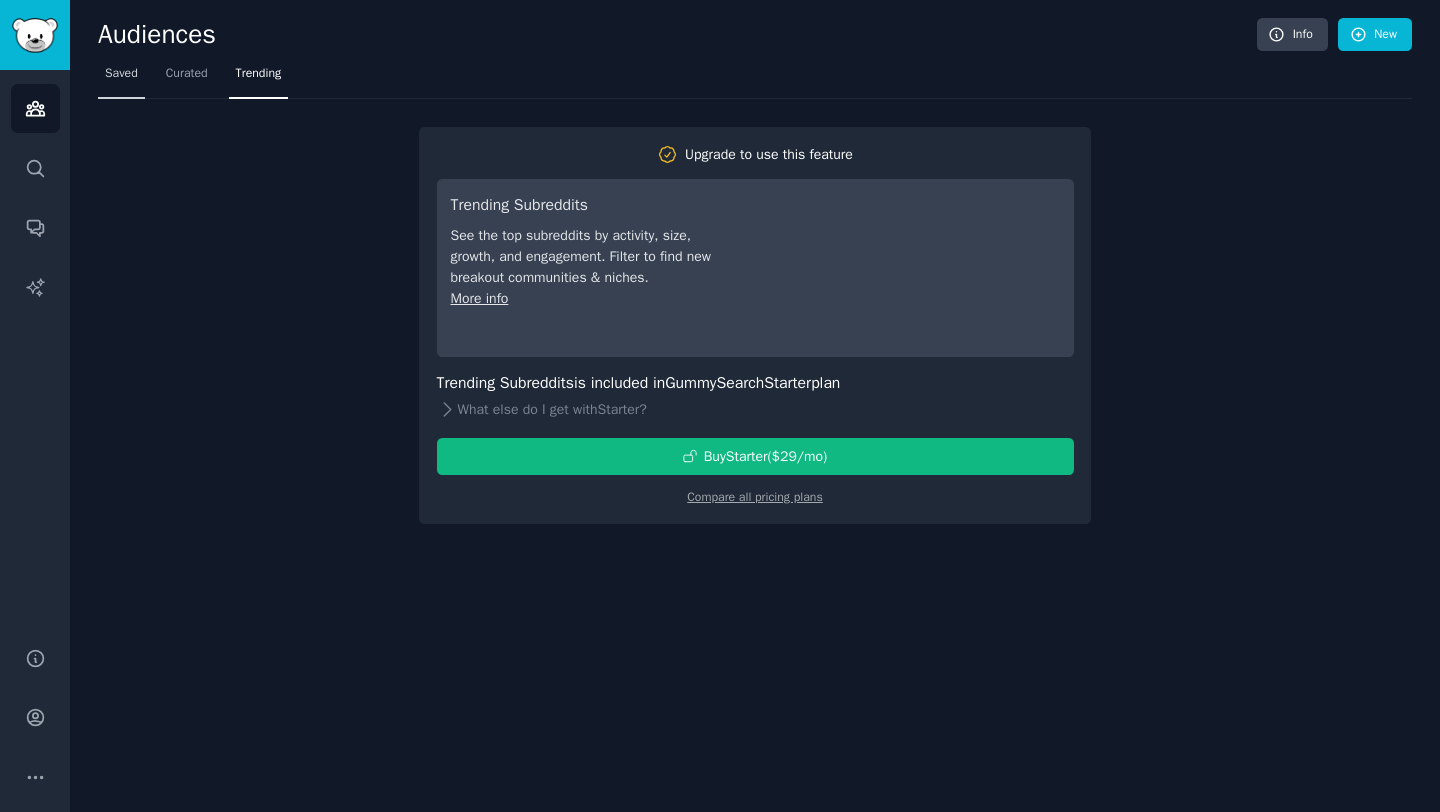 click on "Saved" at bounding box center (121, 74) 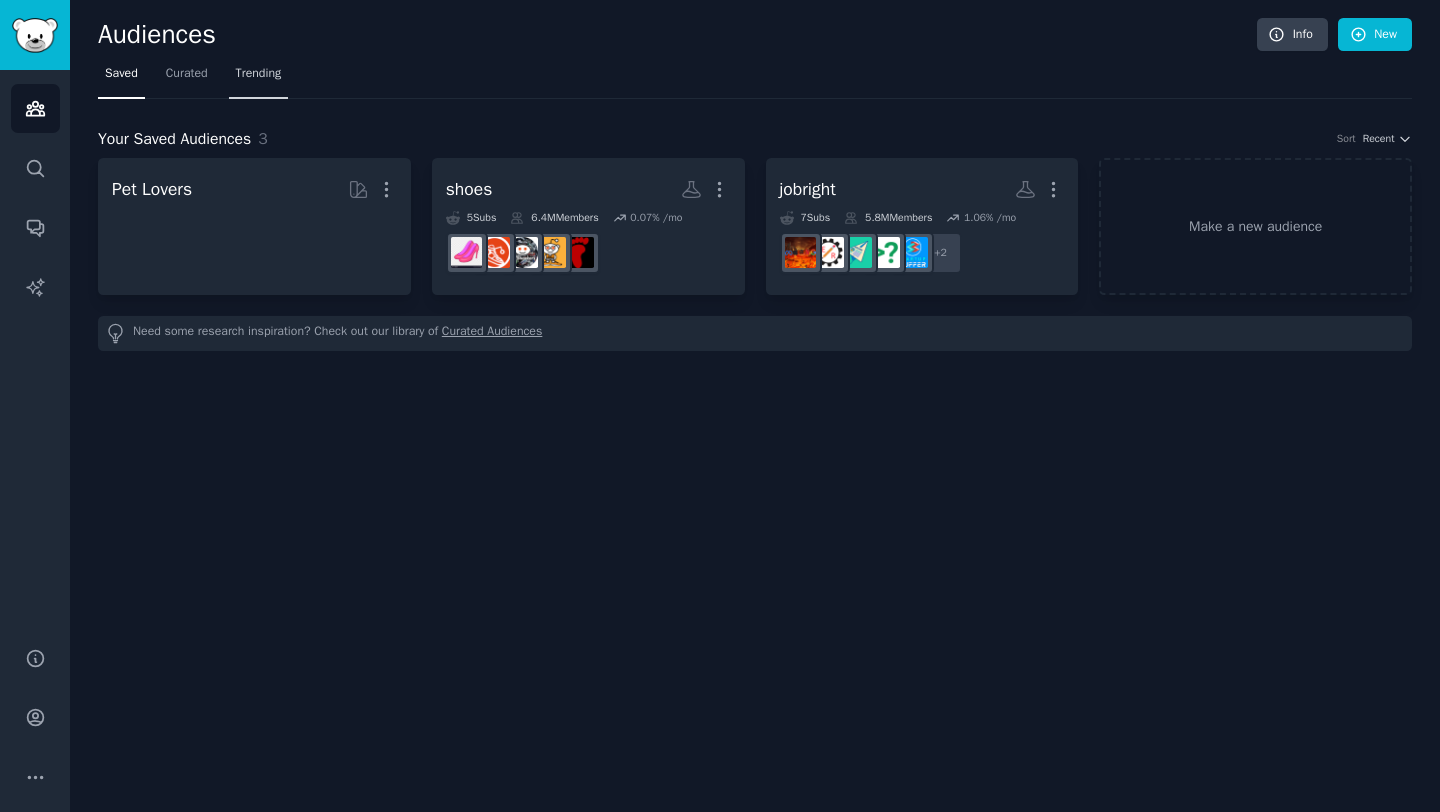 click on "Trending" at bounding box center (259, 78) 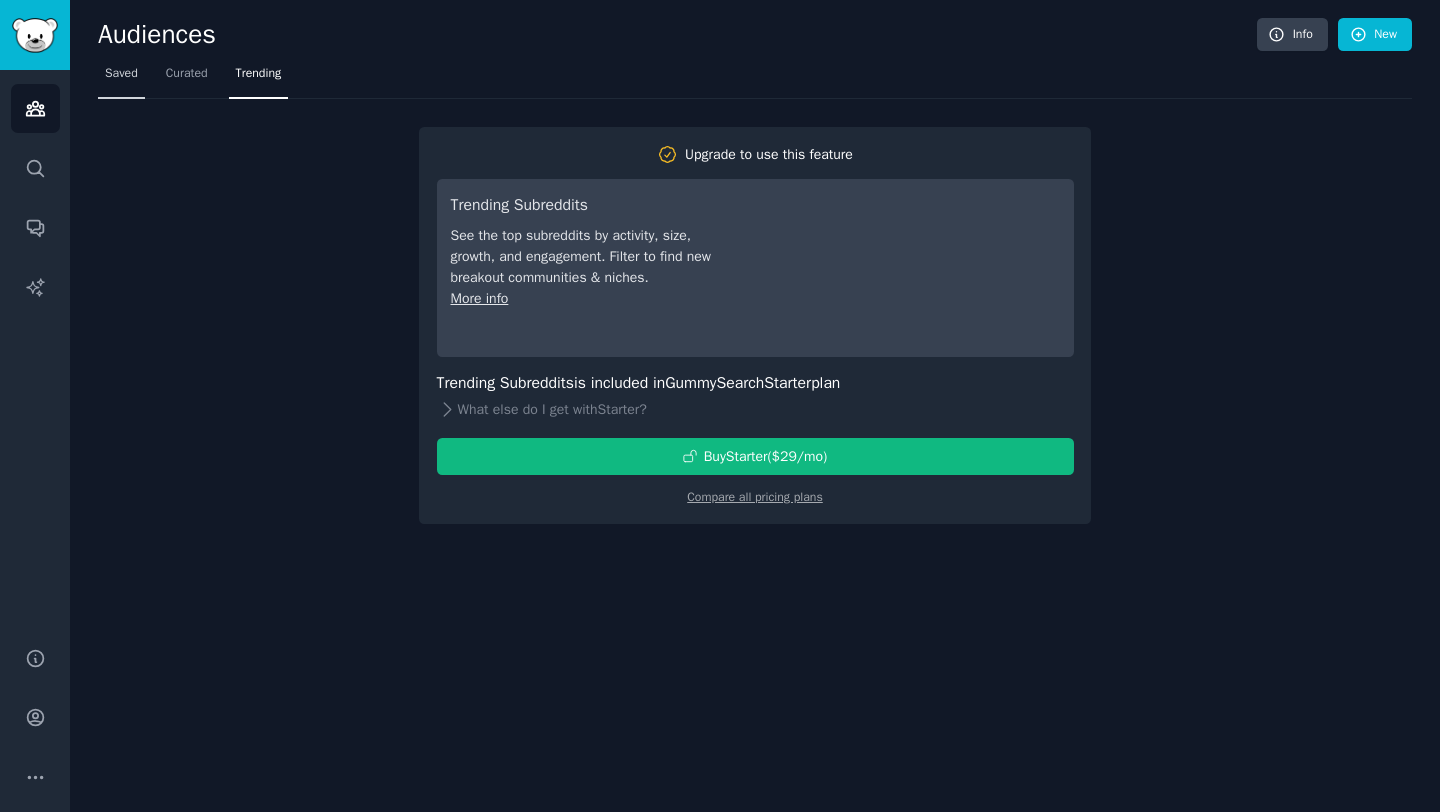 click on "Saved" at bounding box center [121, 74] 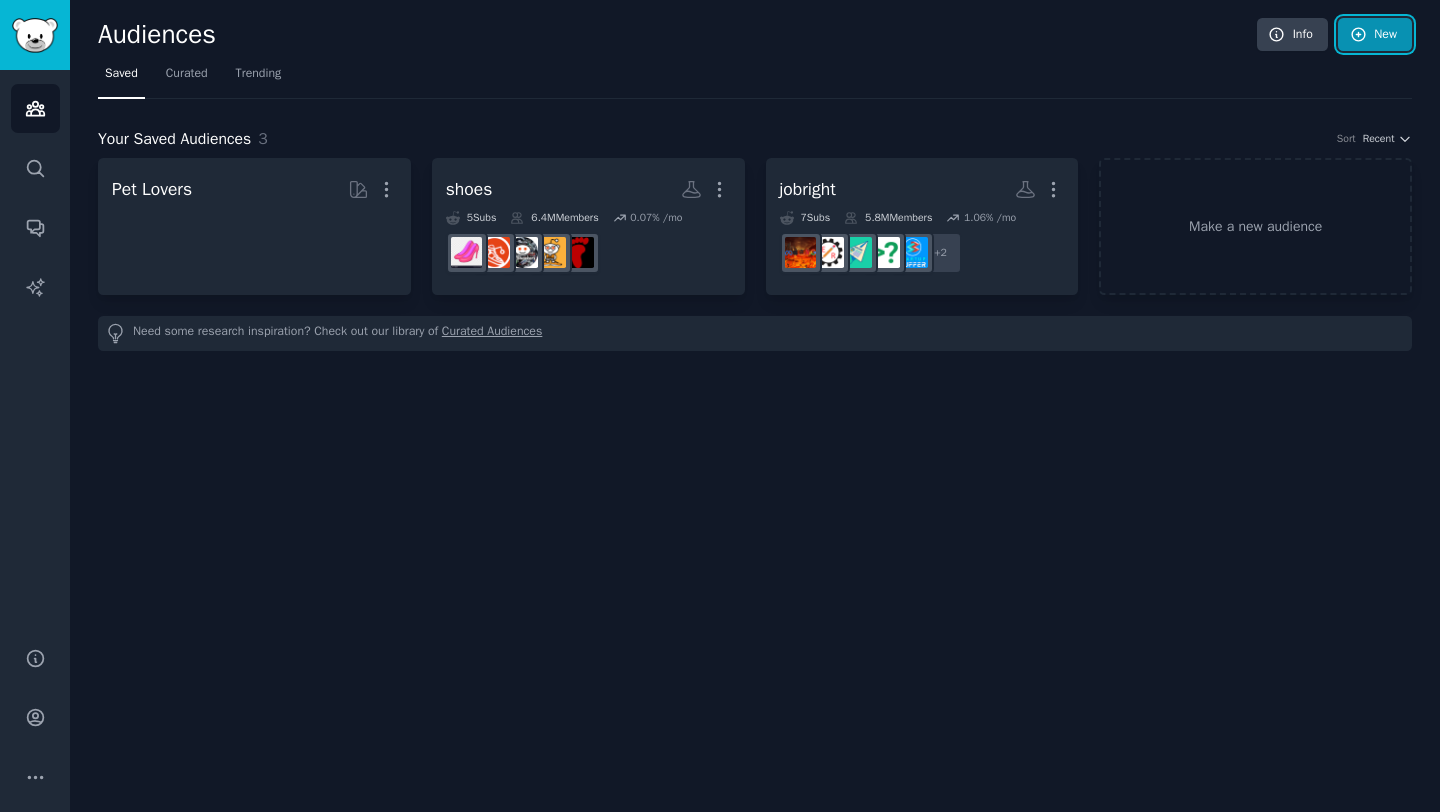 click 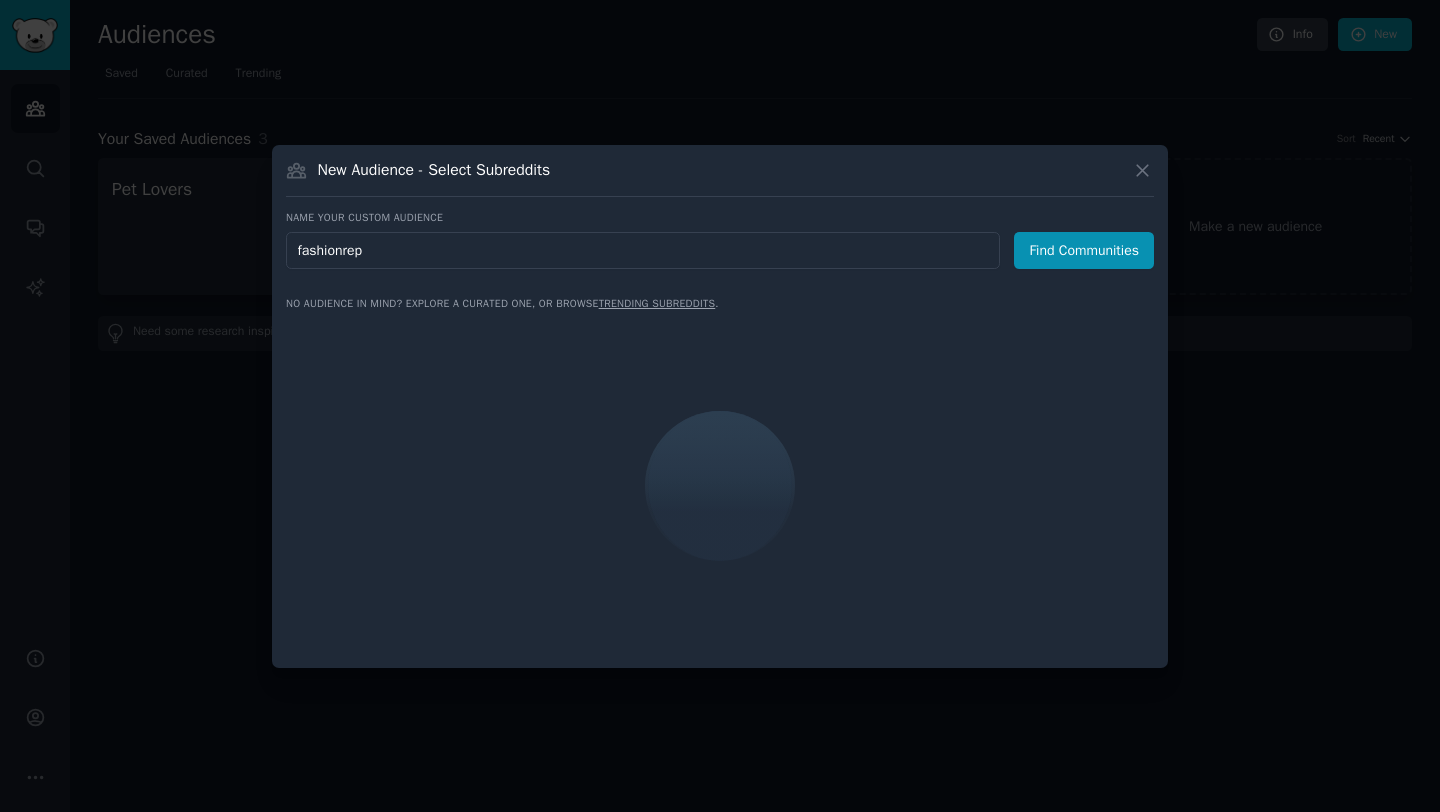 type on "fashionreps" 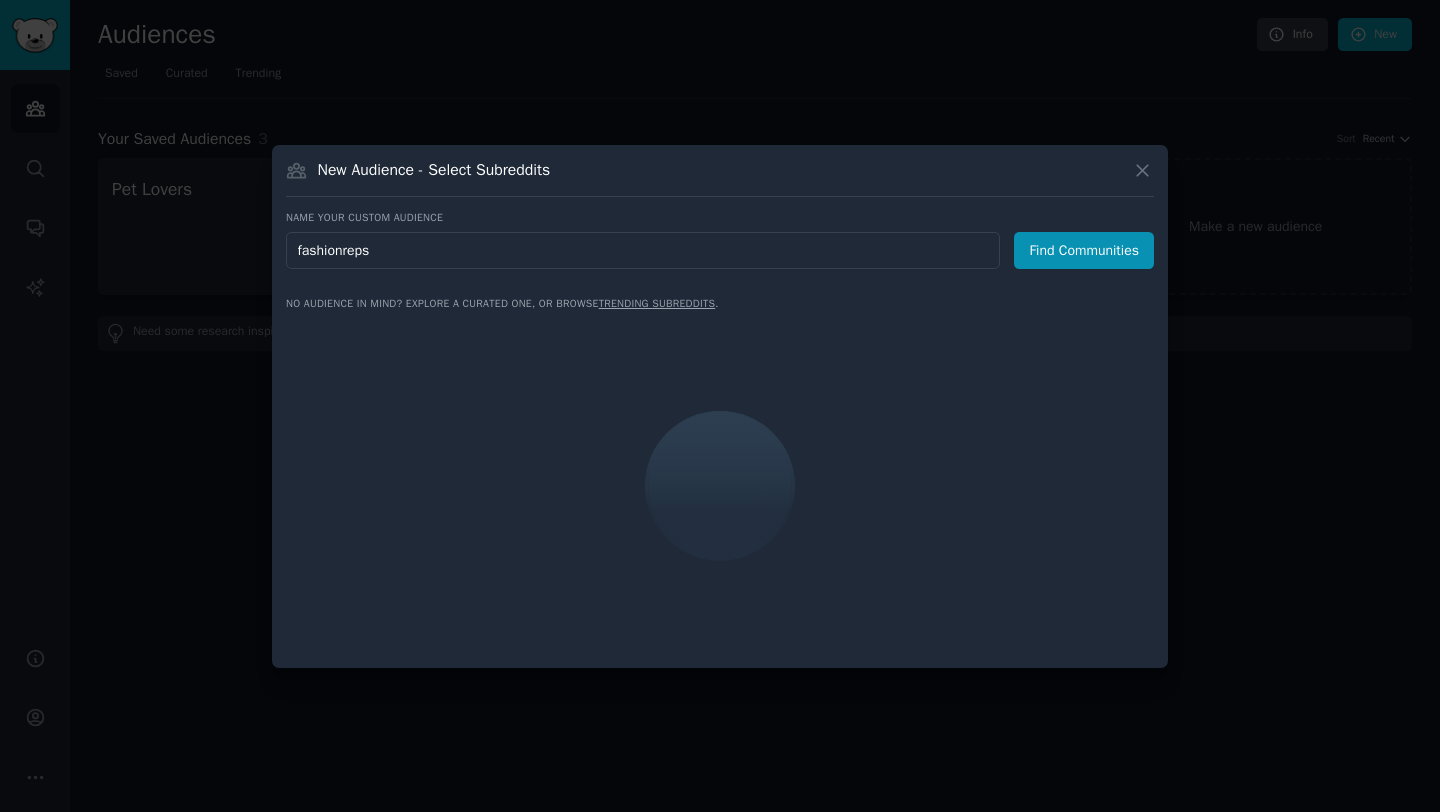 click on "Find Communities" at bounding box center (1084, 250) 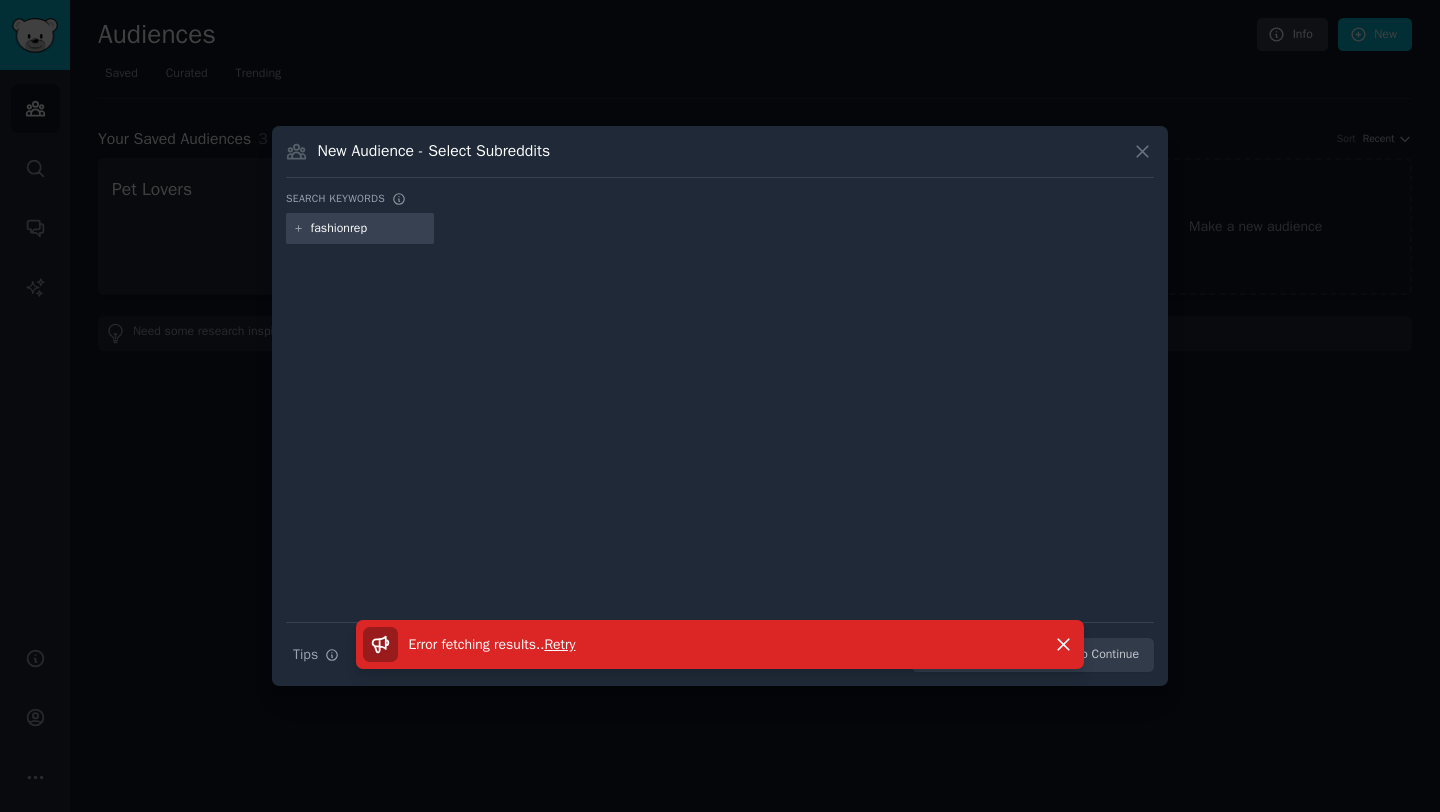 type on "fashionreps" 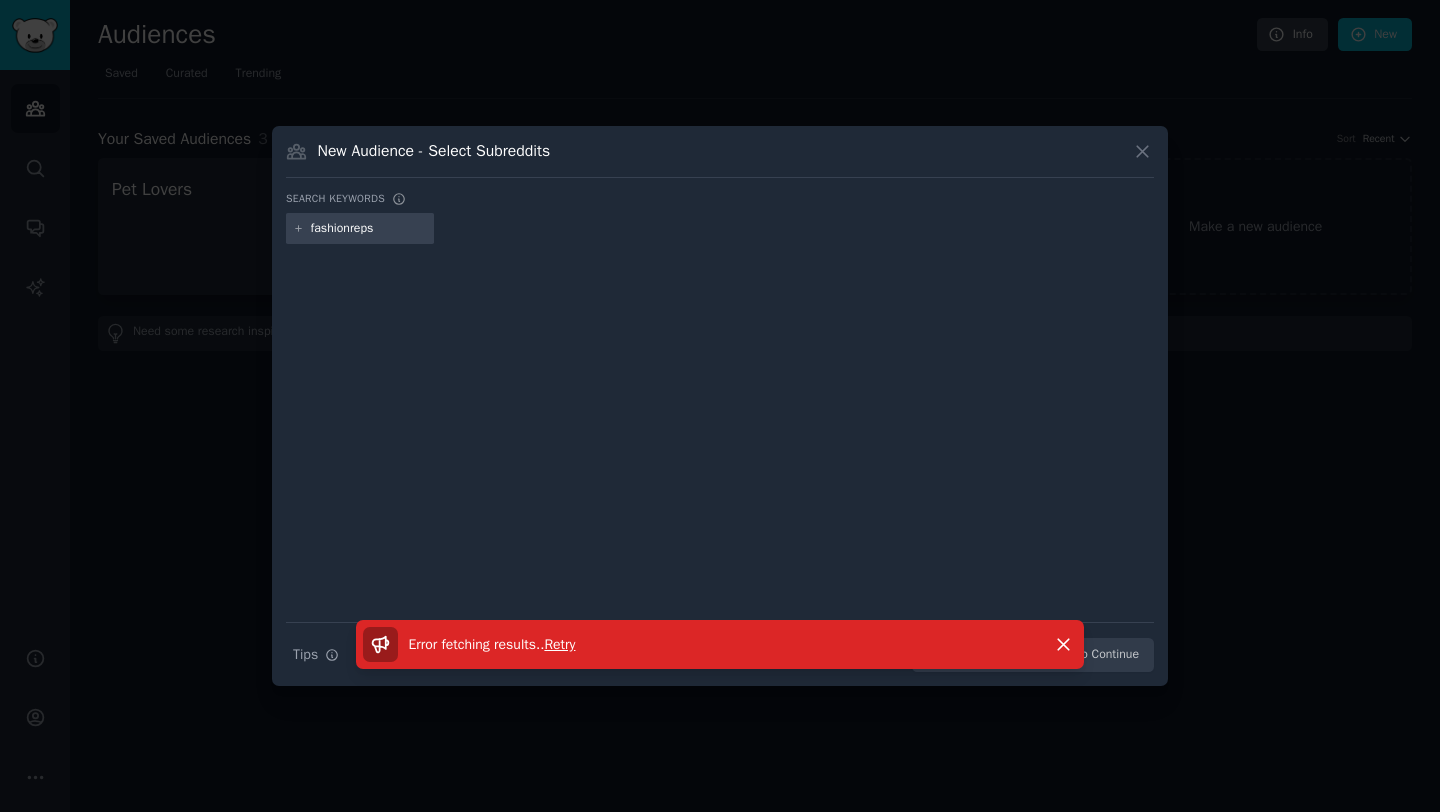 type 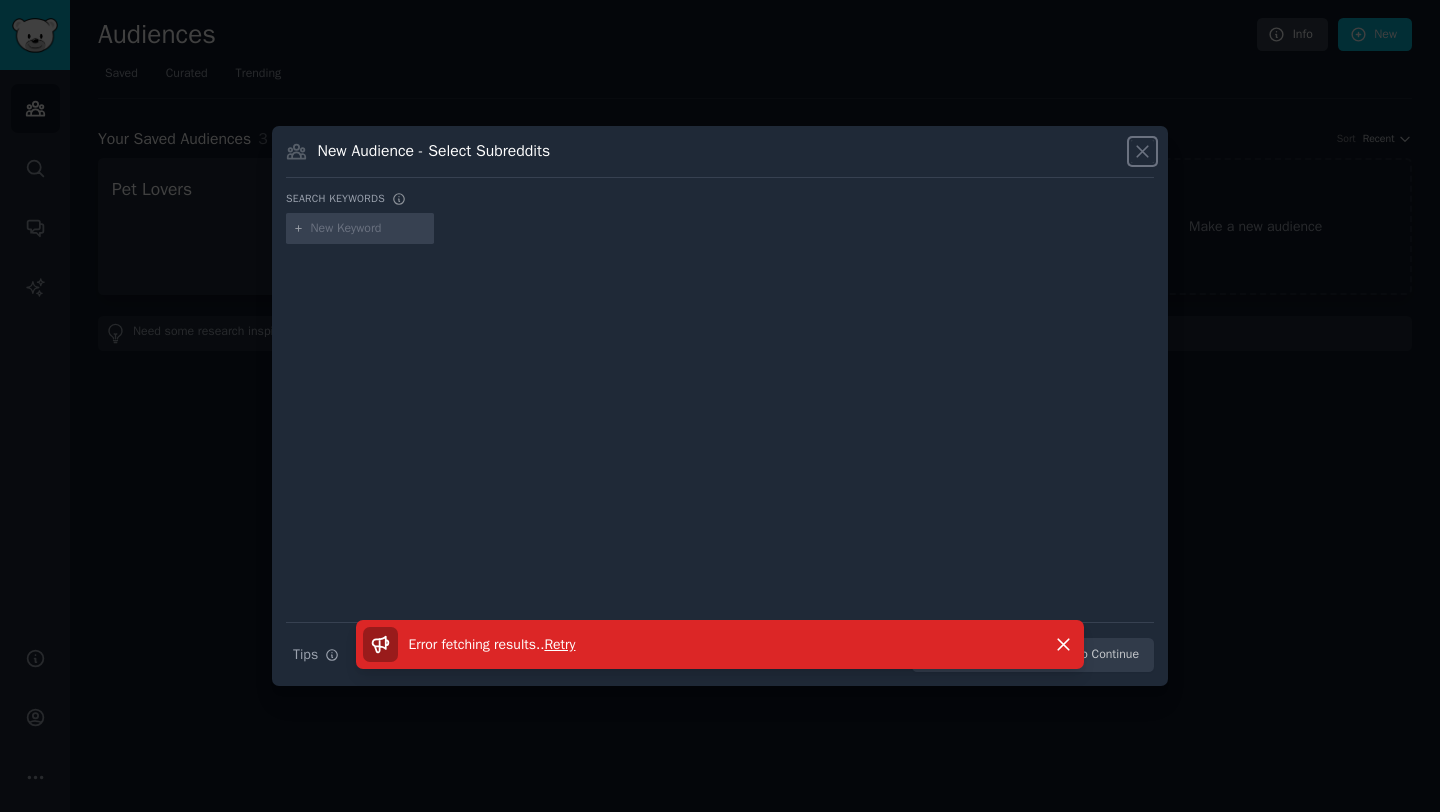 click 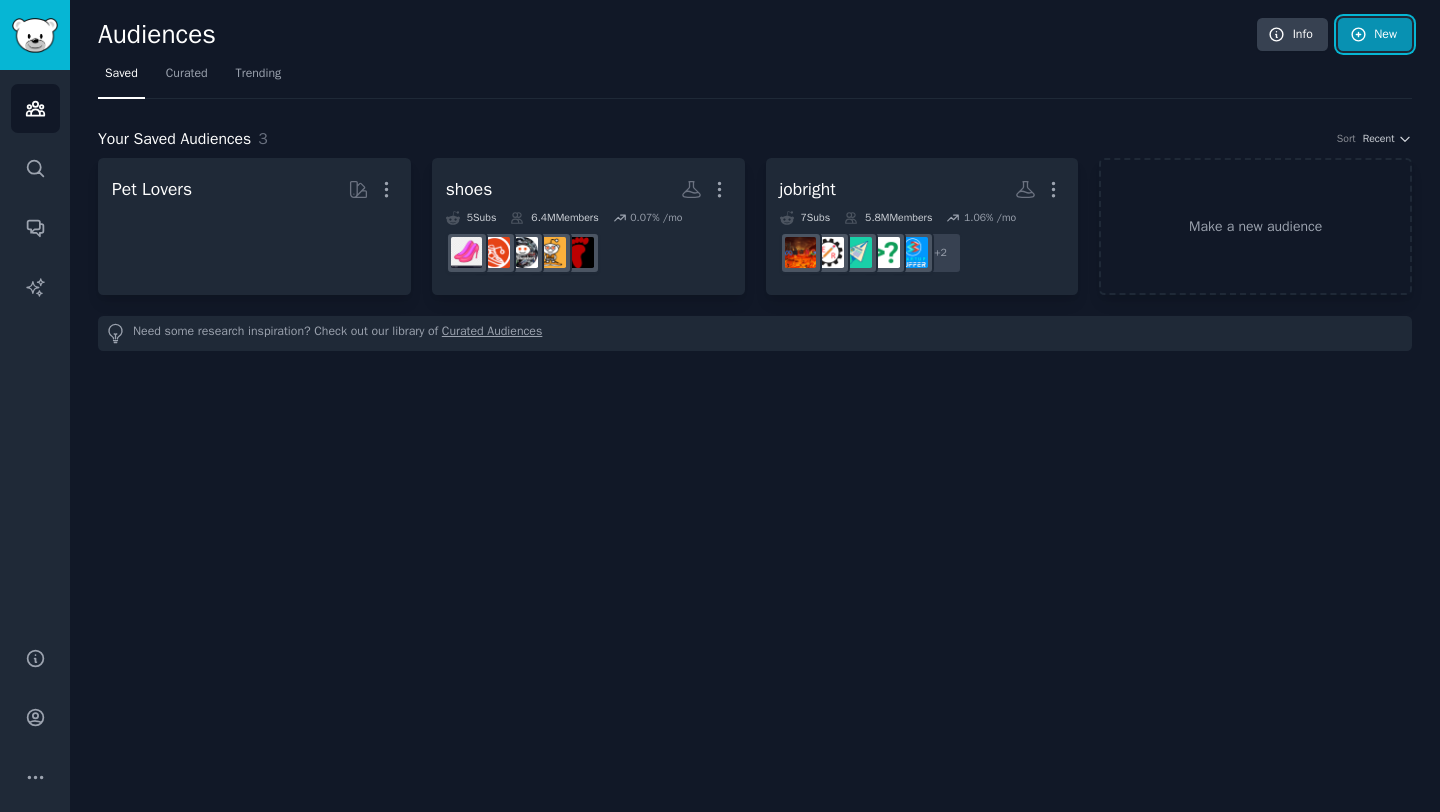 click on "New" at bounding box center (1375, 35) 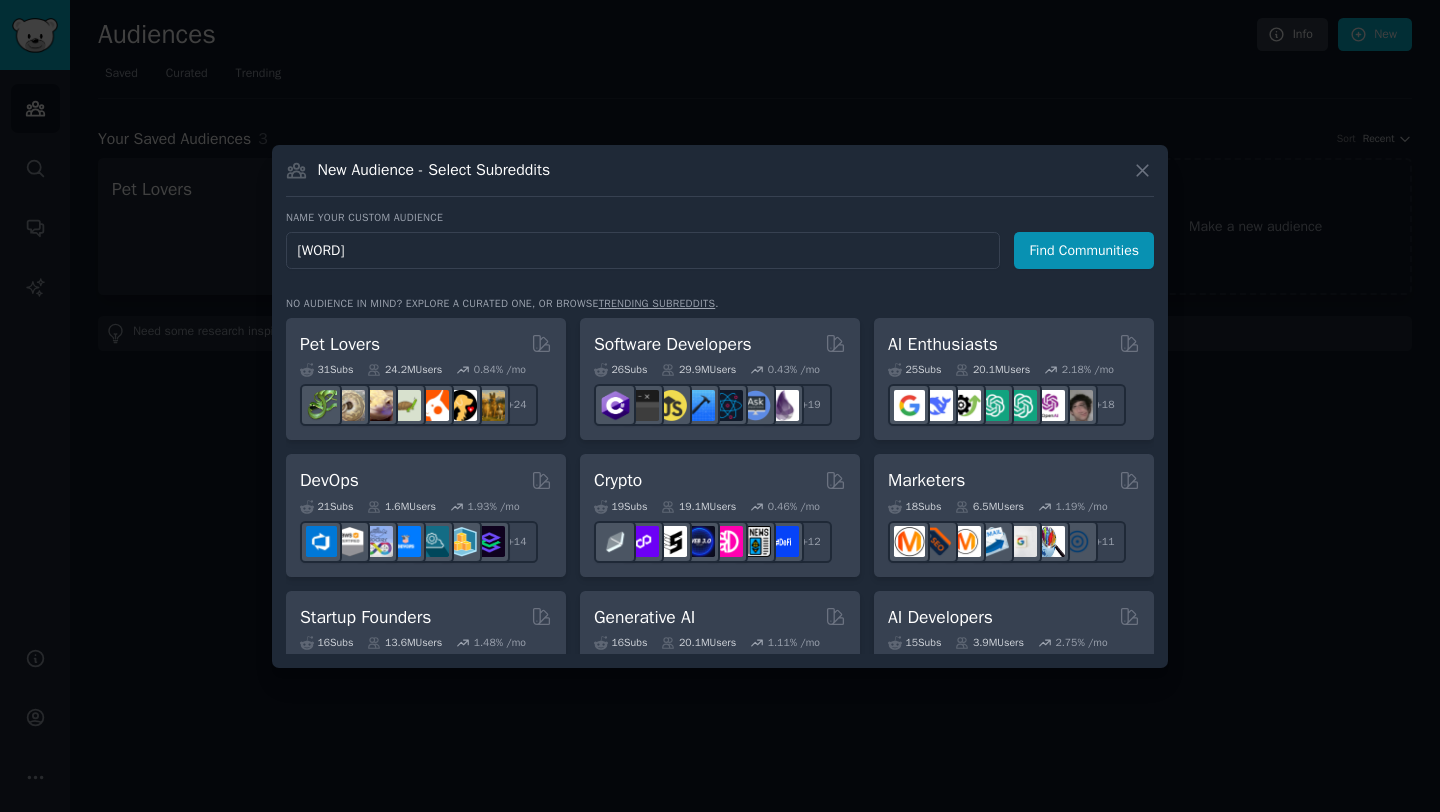type on "[WORD]" 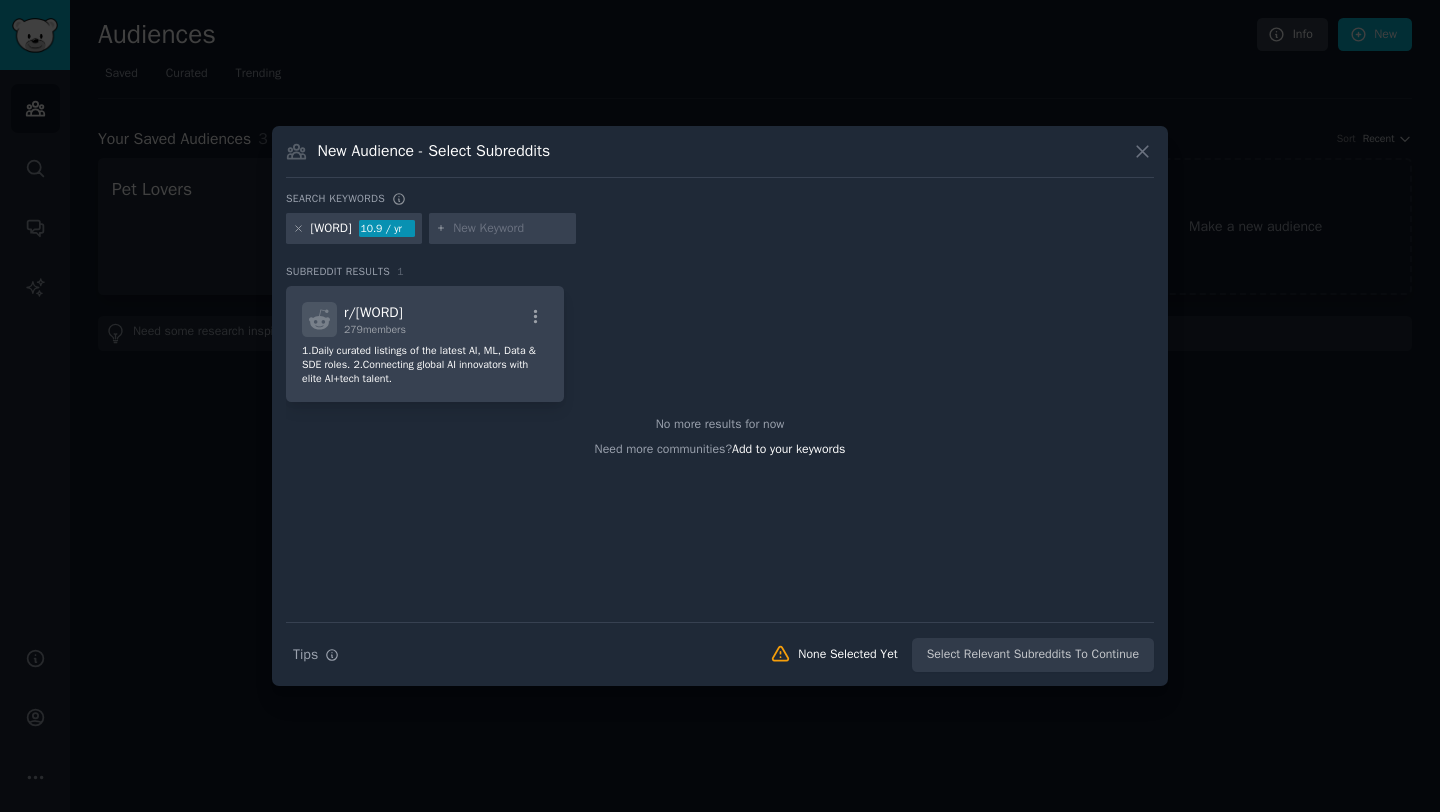 click at bounding box center [511, 229] 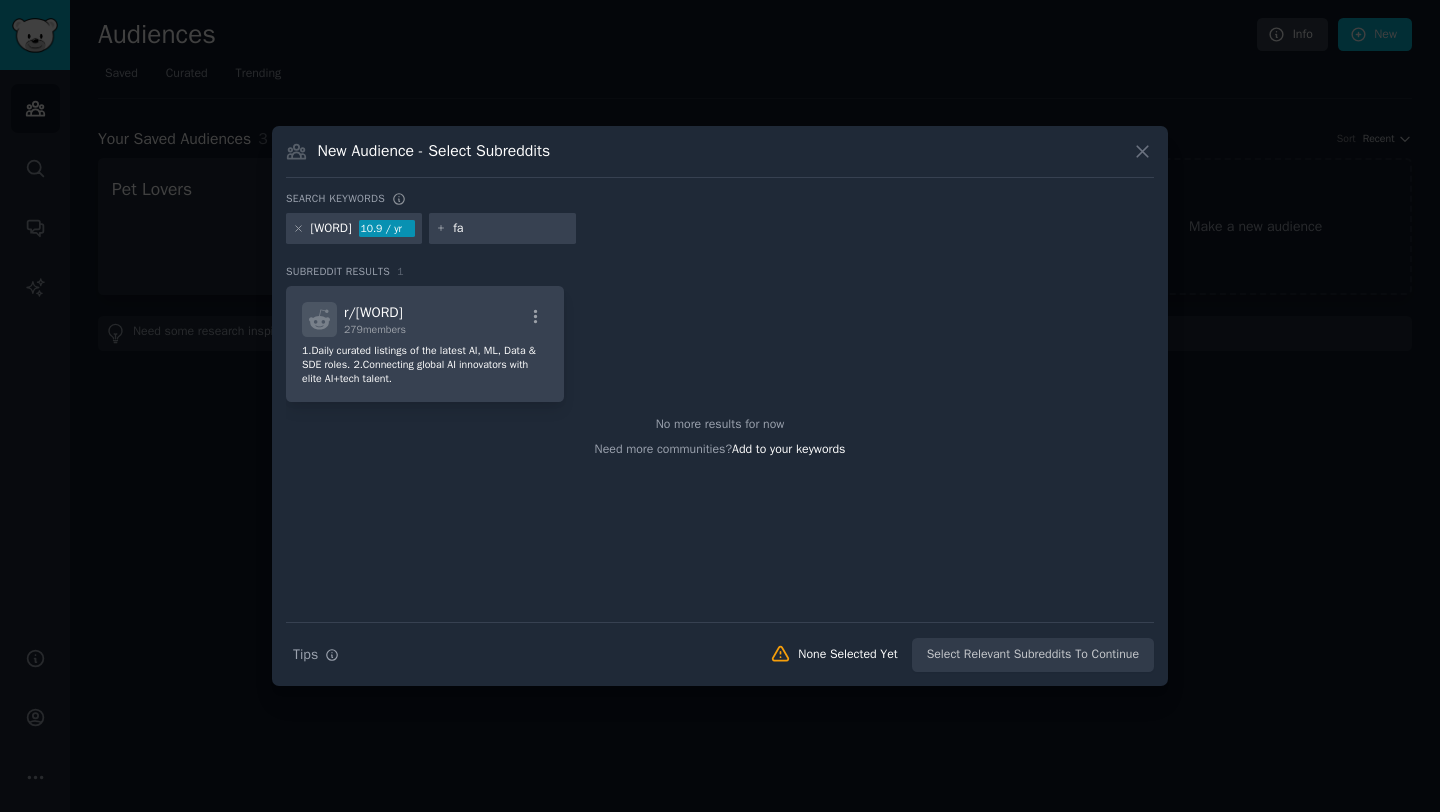 type on "f" 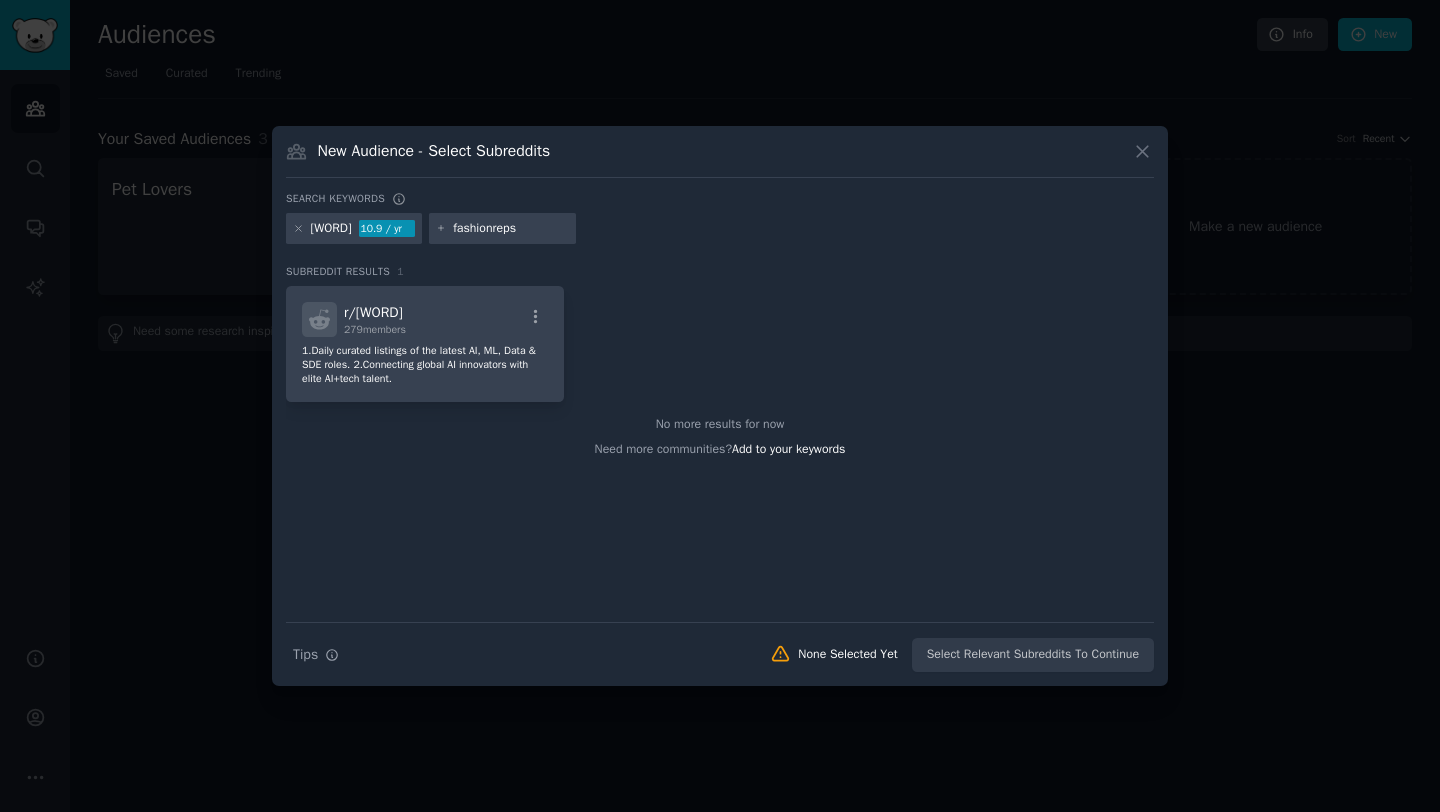 type on "fashionreps" 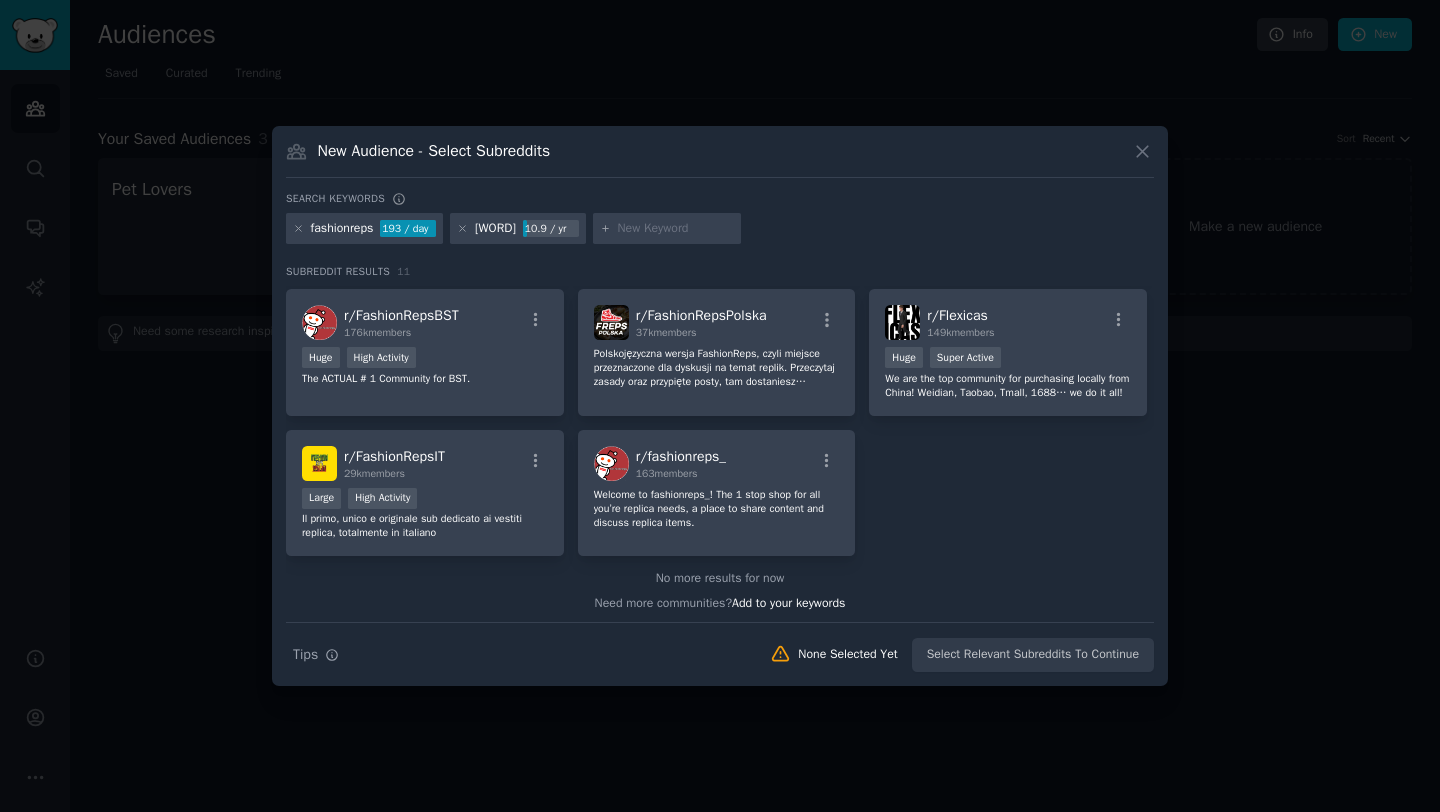 scroll, scrollTop: 324, scrollLeft: 0, axis: vertical 